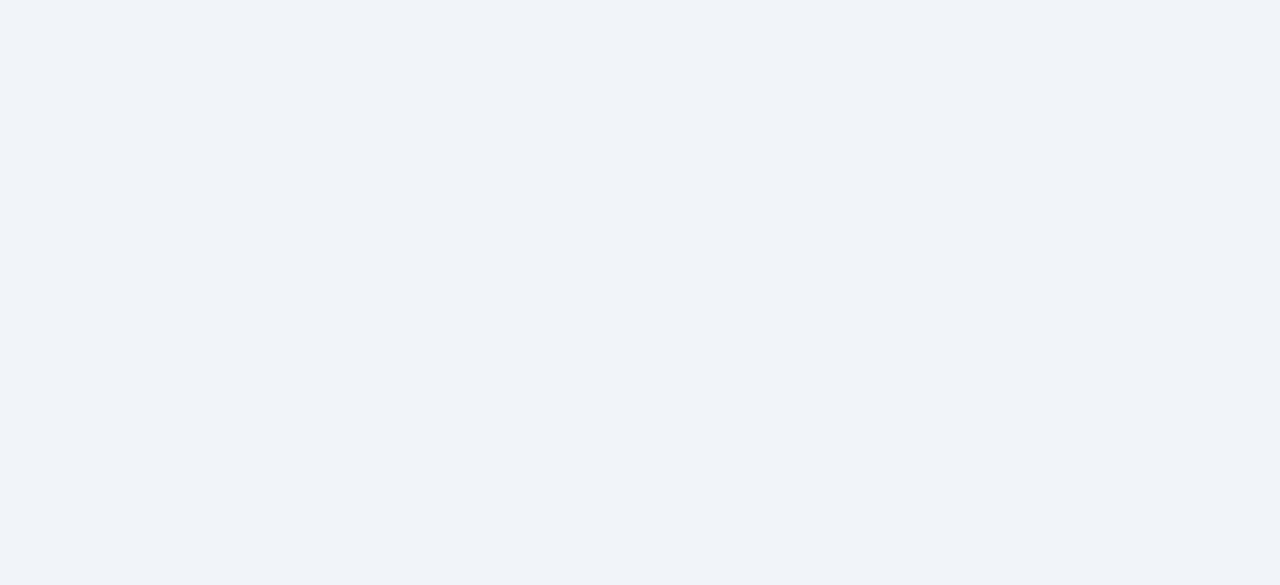 scroll, scrollTop: 0, scrollLeft: 0, axis: both 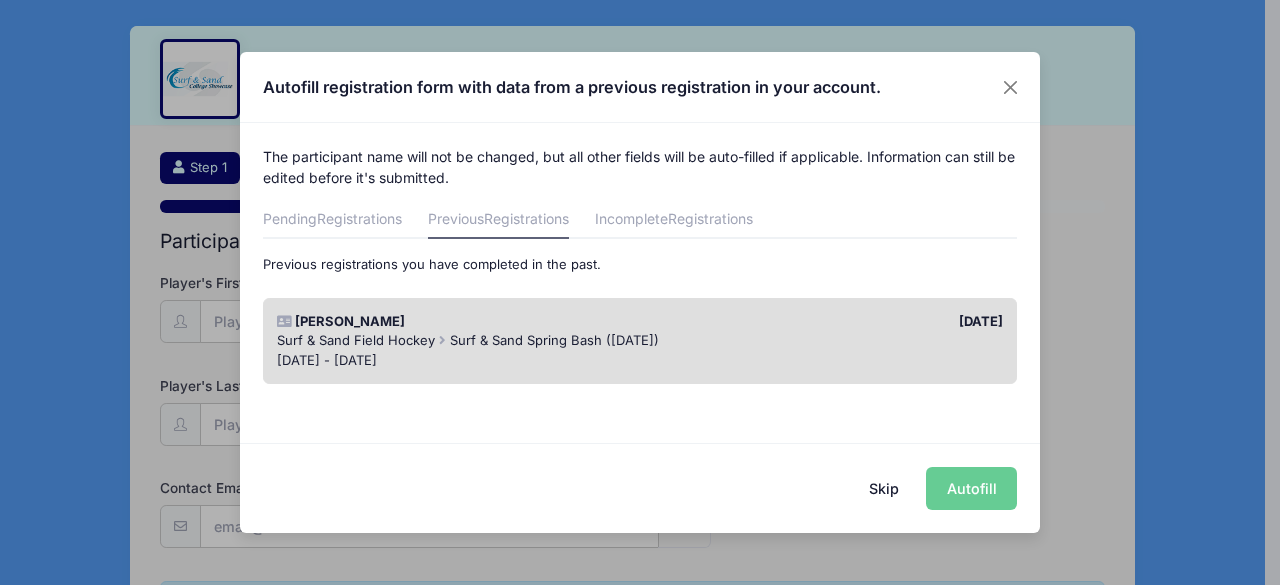 click on "Skip
Autofill" at bounding box center (640, 487) 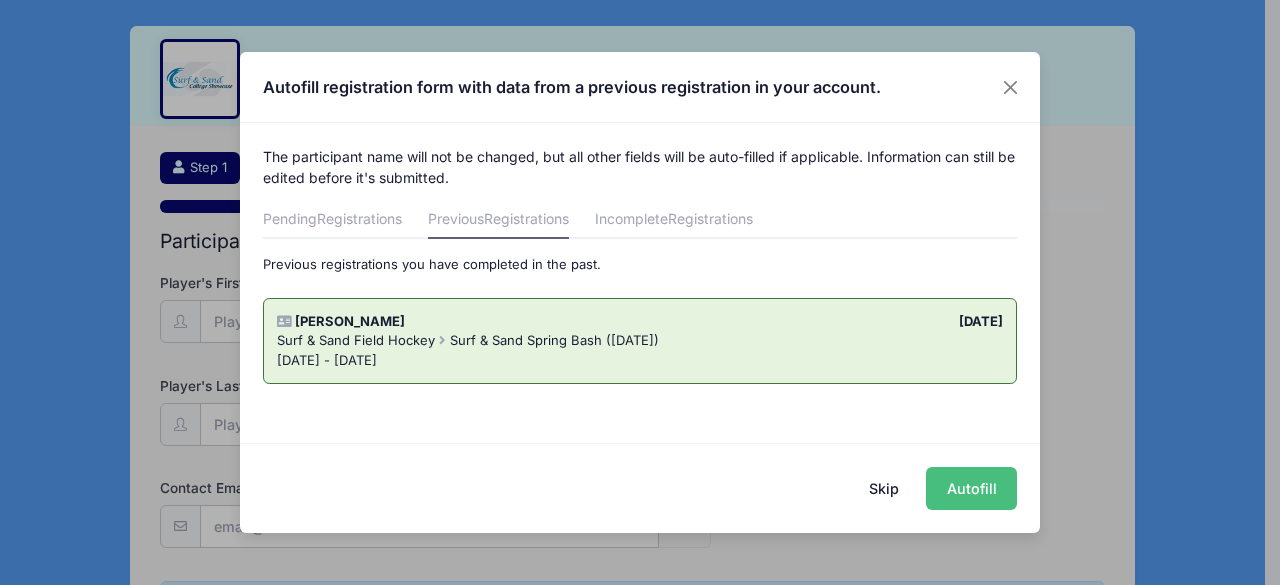 click on "Autofill" at bounding box center (971, 488) 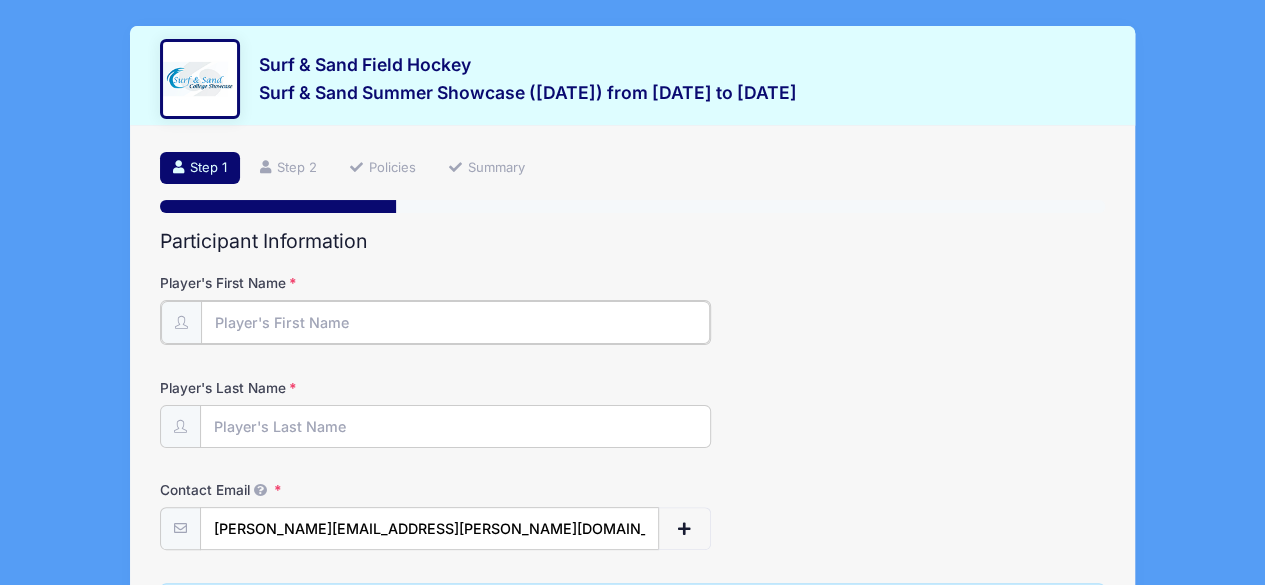 click on "Player's First Name" at bounding box center (456, 322) 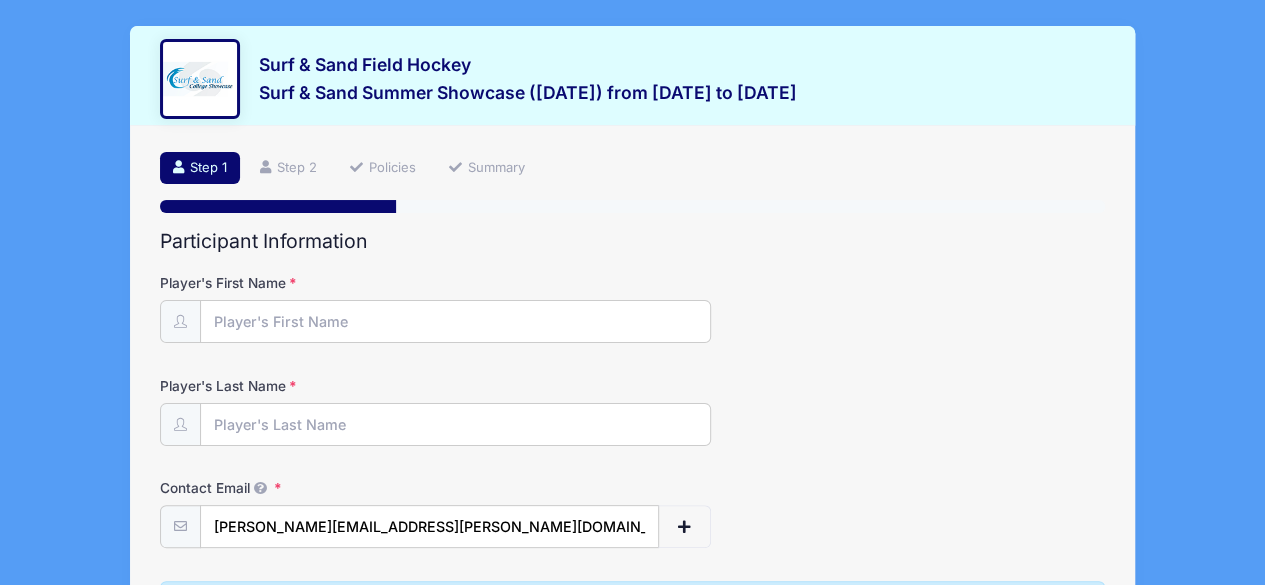 click on "Player's First Name" at bounding box center [633, 308] 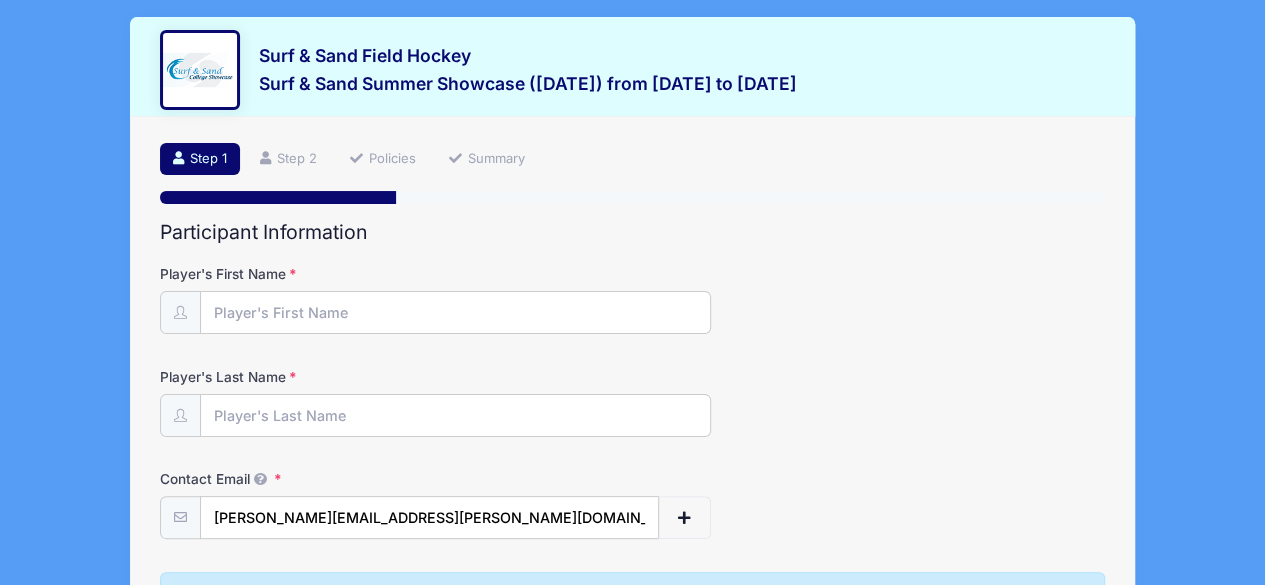 scroll, scrollTop: 0, scrollLeft: 0, axis: both 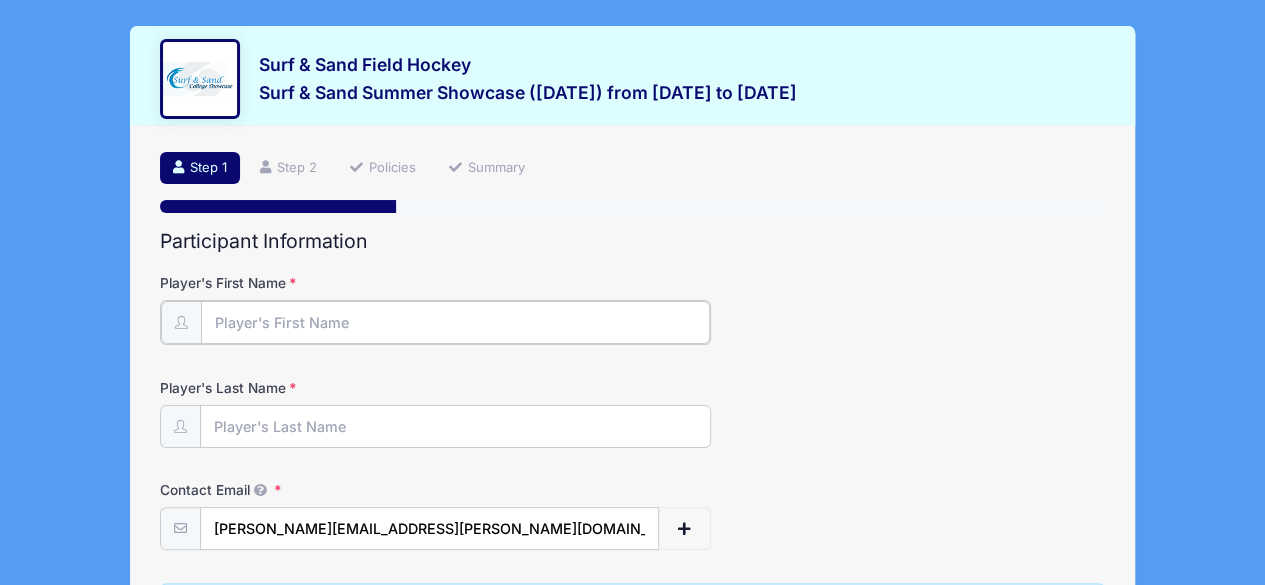 click on "Player's First Name" at bounding box center (456, 322) 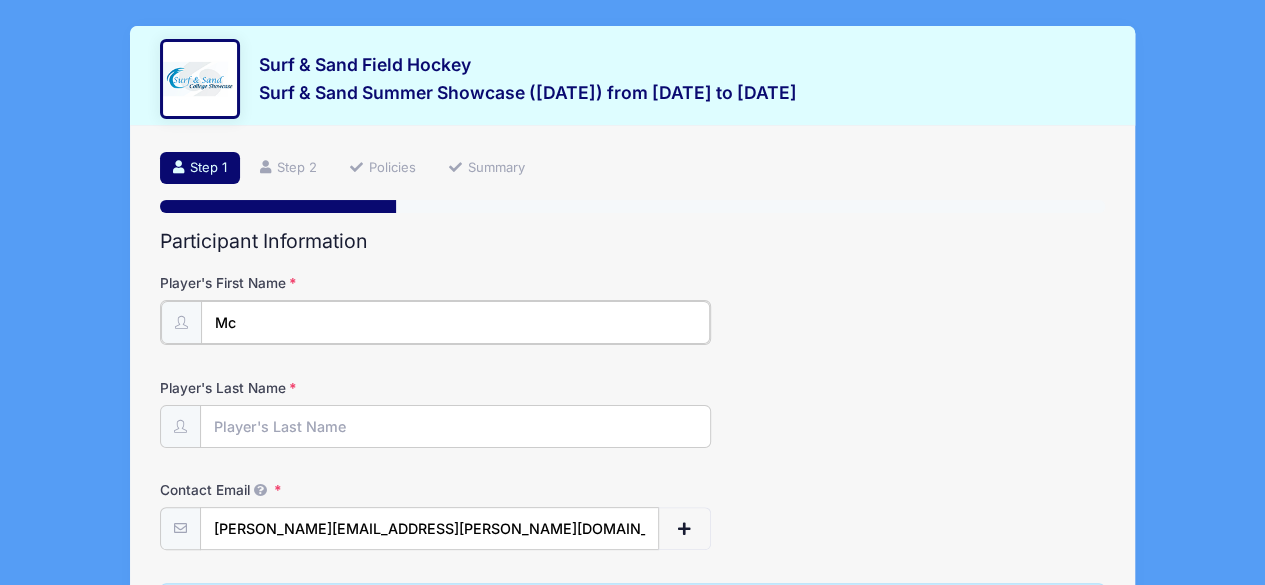 type on "McKayla" 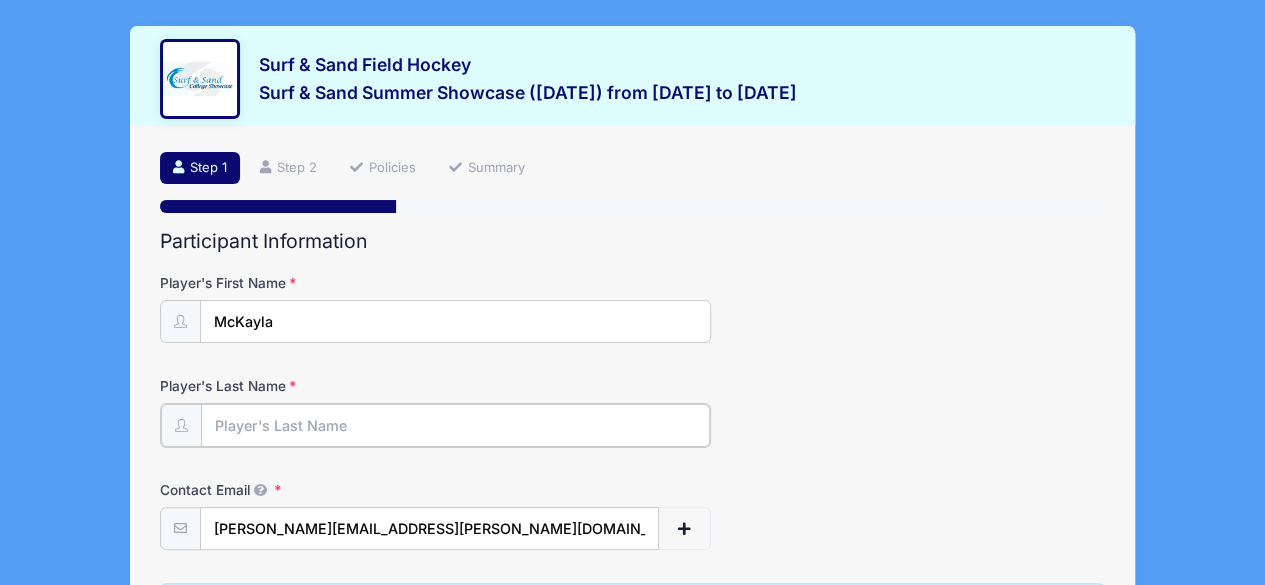 click on "Player's Last Name" at bounding box center [456, 425] 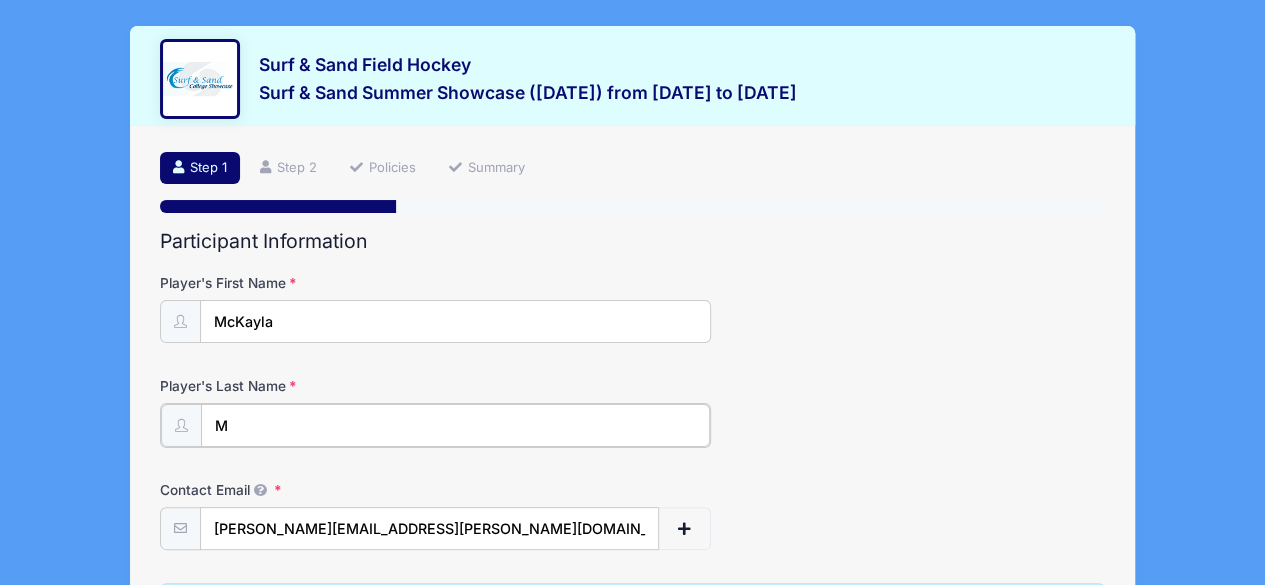 type on "[PERSON_NAME]" 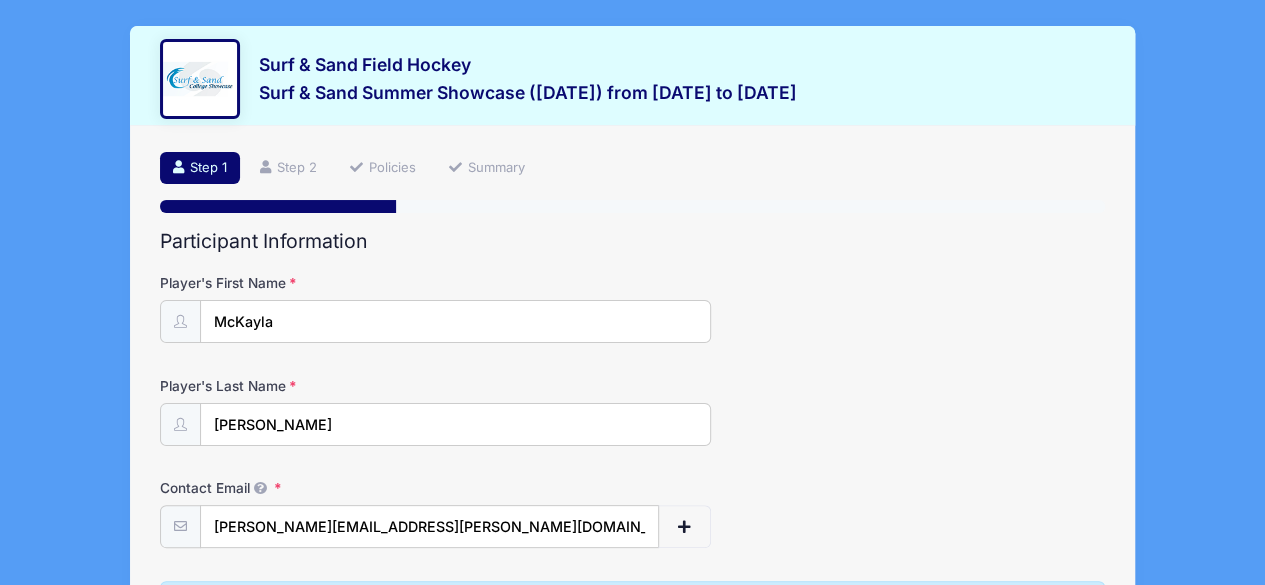 click on "Player's First Name
[GEOGRAPHIC_DATA]" at bounding box center [633, 308] 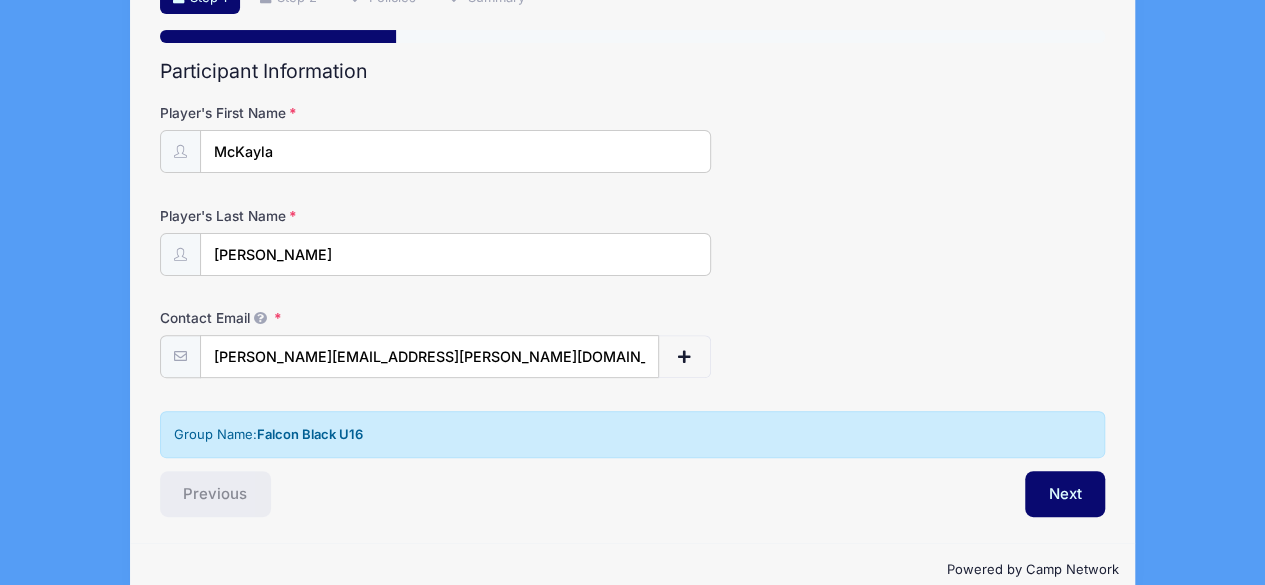 scroll, scrollTop: 200, scrollLeft: 0, axis: vertical 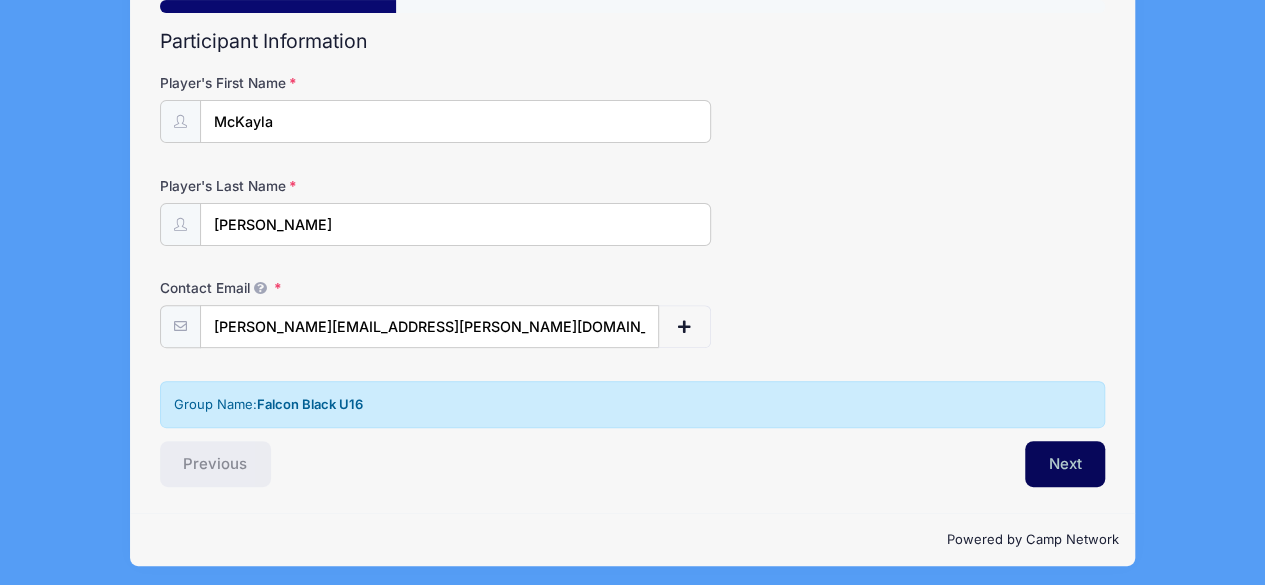 click on "Next" at bounding box center (1065, 464) 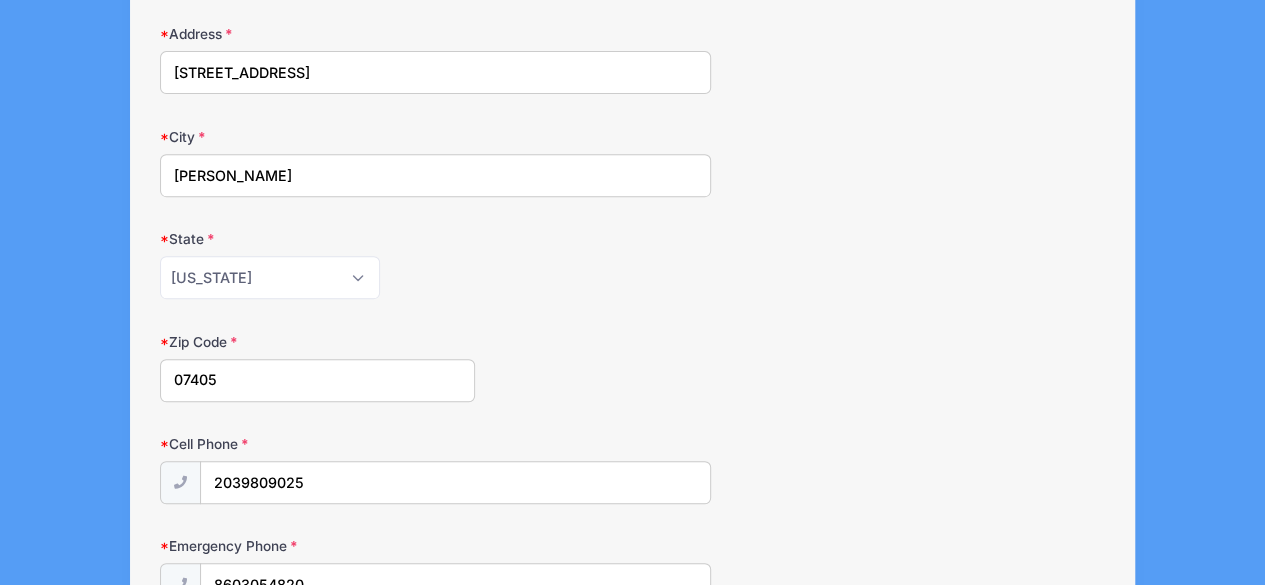 scroll, scrollTop: 600, scrollLeft: 0, axis: vertical 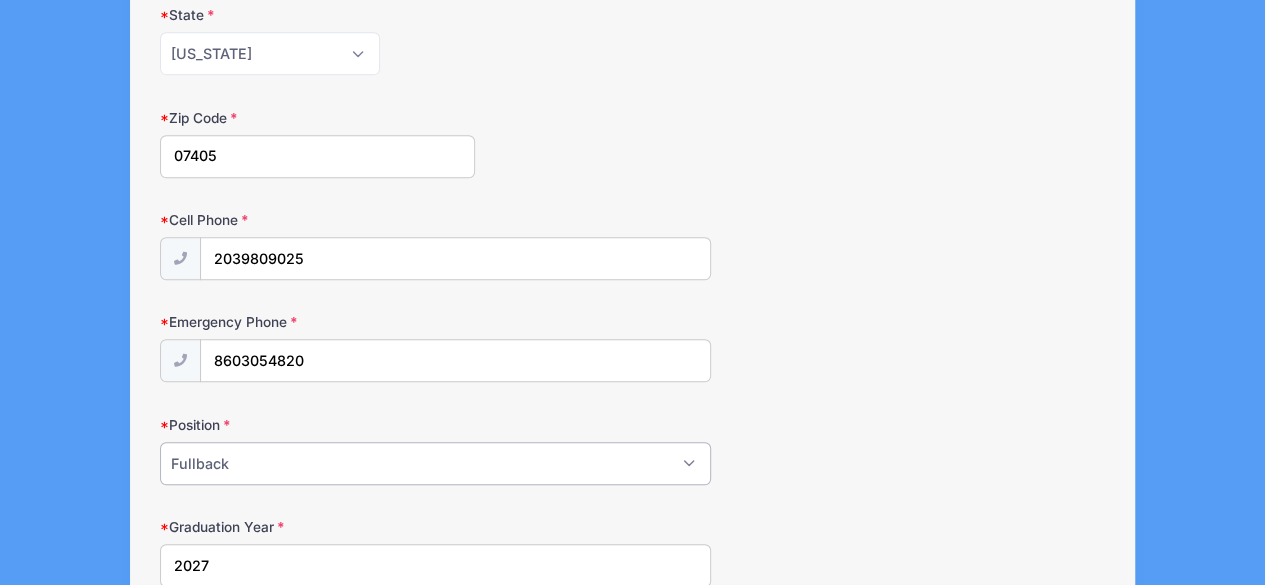 click on "Please Select Forward
Midfielder
Fullback
Goalie" at bounding box center (436, 463) 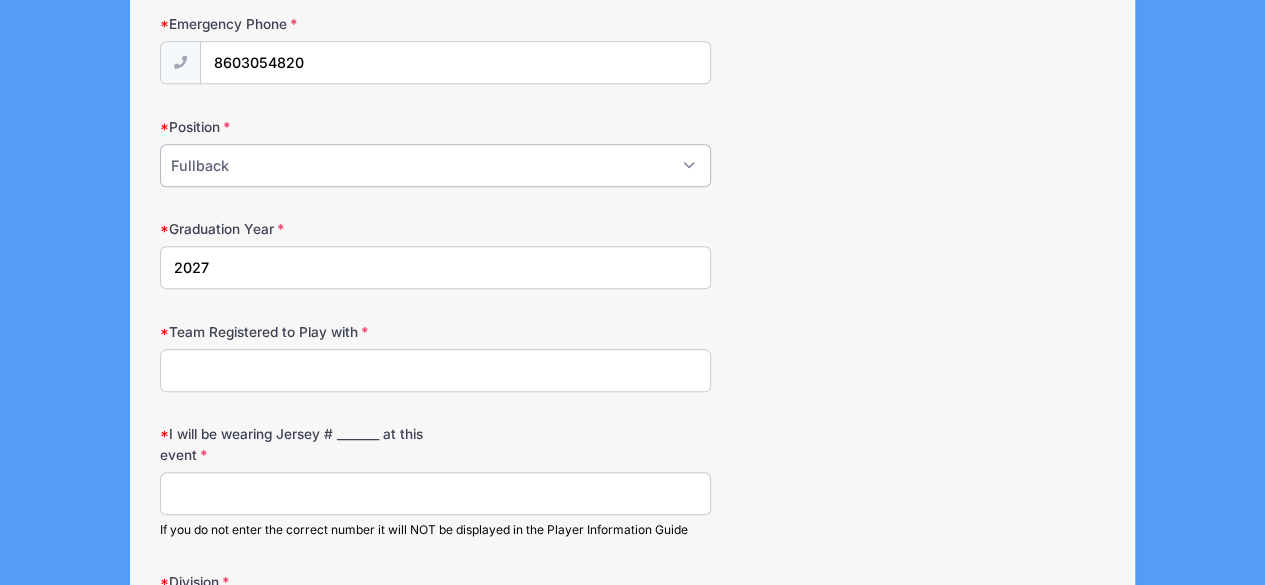 scroll, scrollTop: 900, scrollLeft: 0, axis: vertical 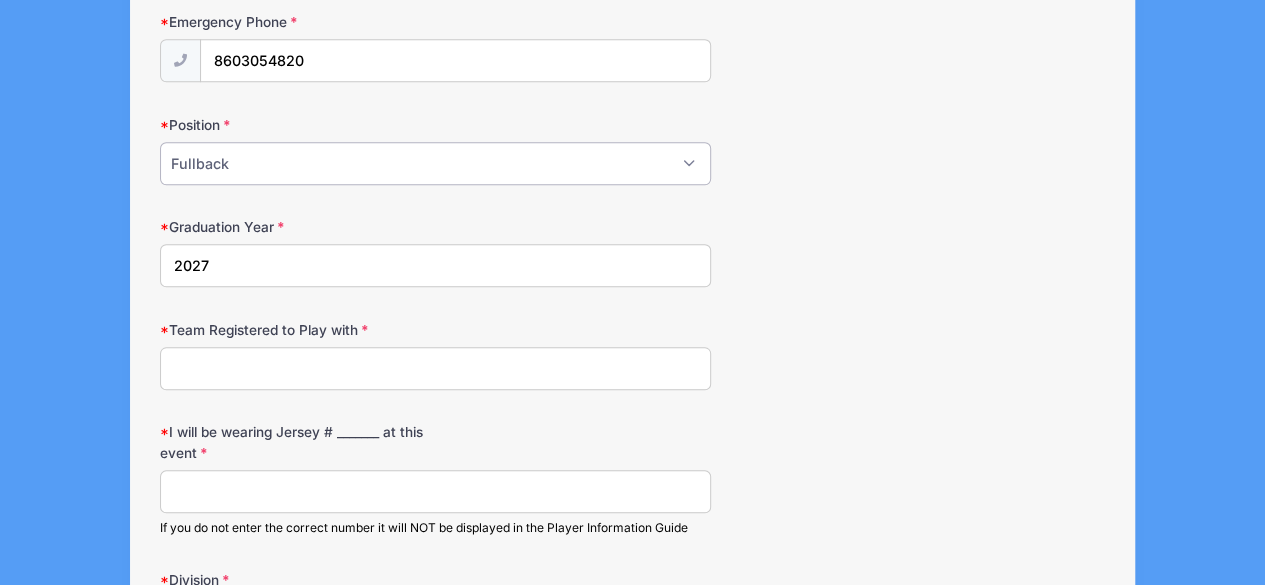 click on "Please Select Forward
Midfielder
Fullback
Goalie" at bounding box center [436, 163] 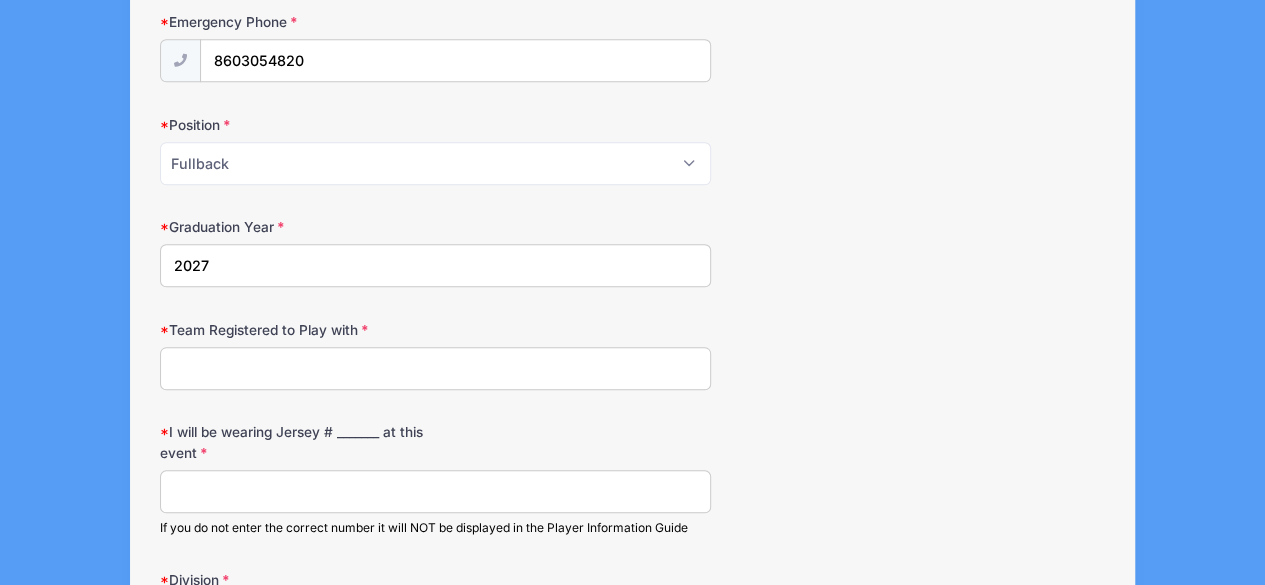 click on "Team Registered to Play with" at bounding box center (436, 368) 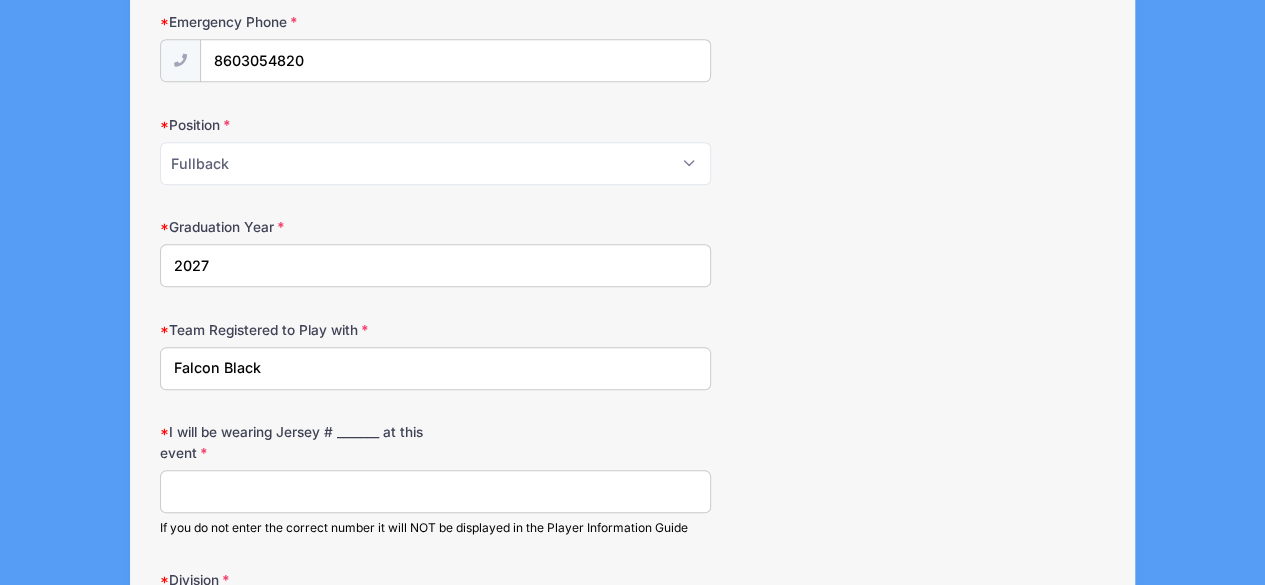 type on "Falcon Black" 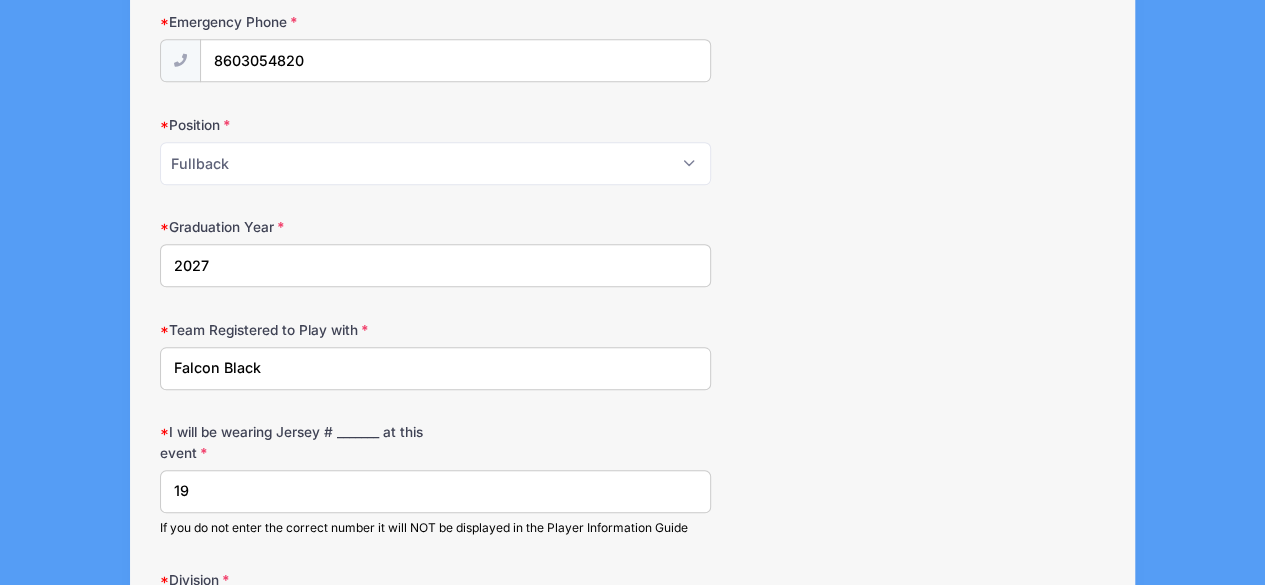 type on "19" 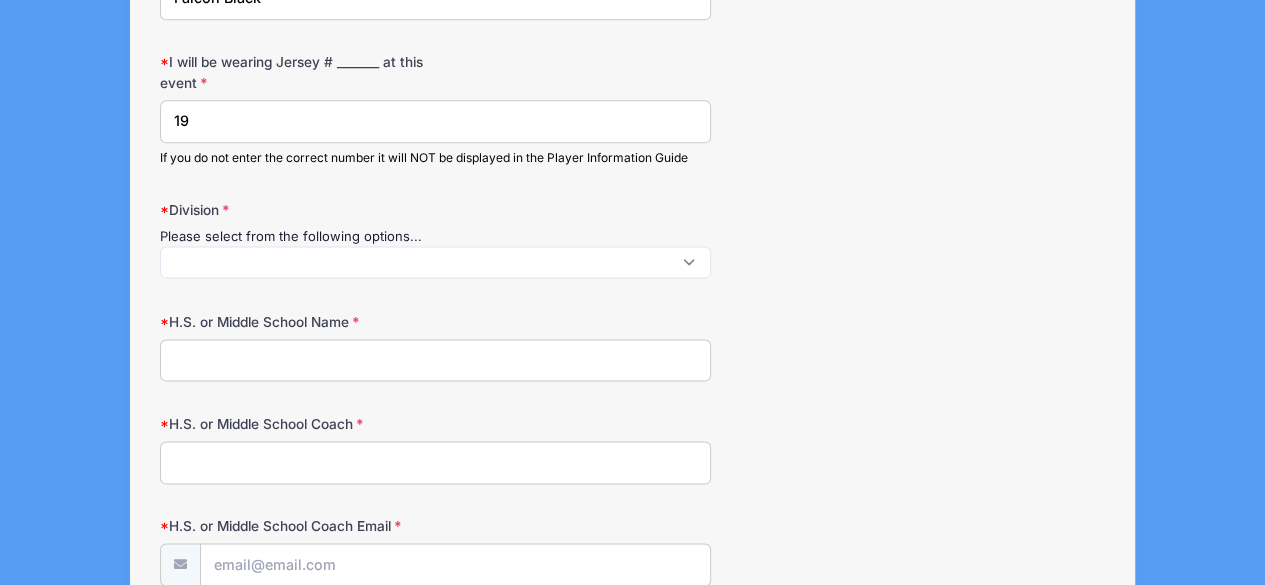 scroll, scrollTop: 1300, scrollLeft: 0, axis: vertical 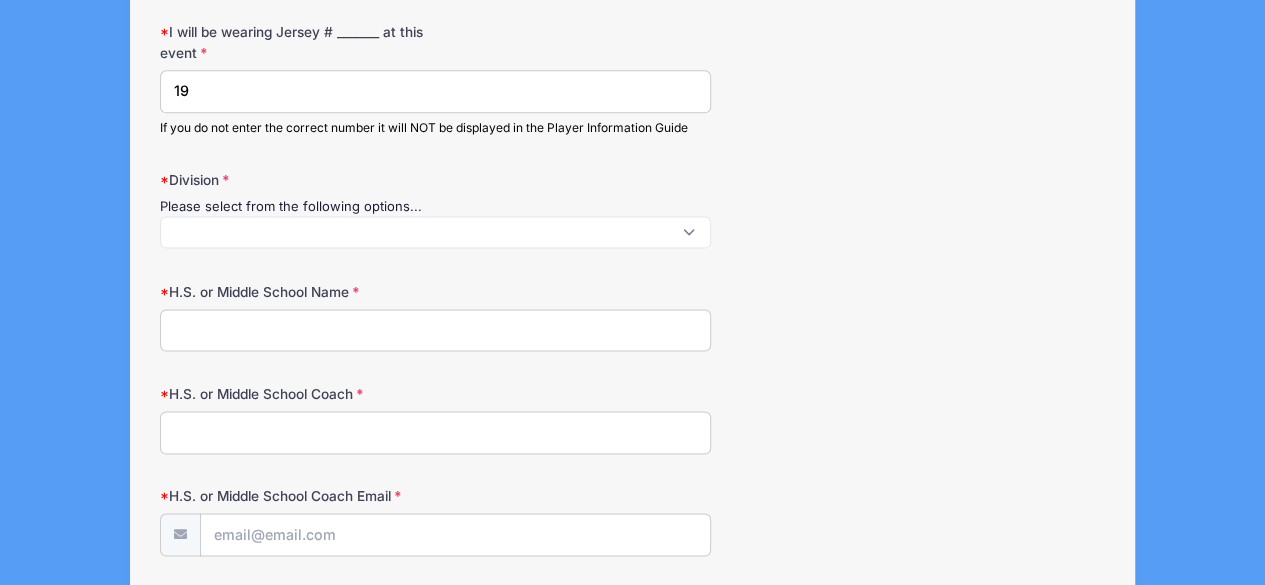 click at bounding box center (436, 232) 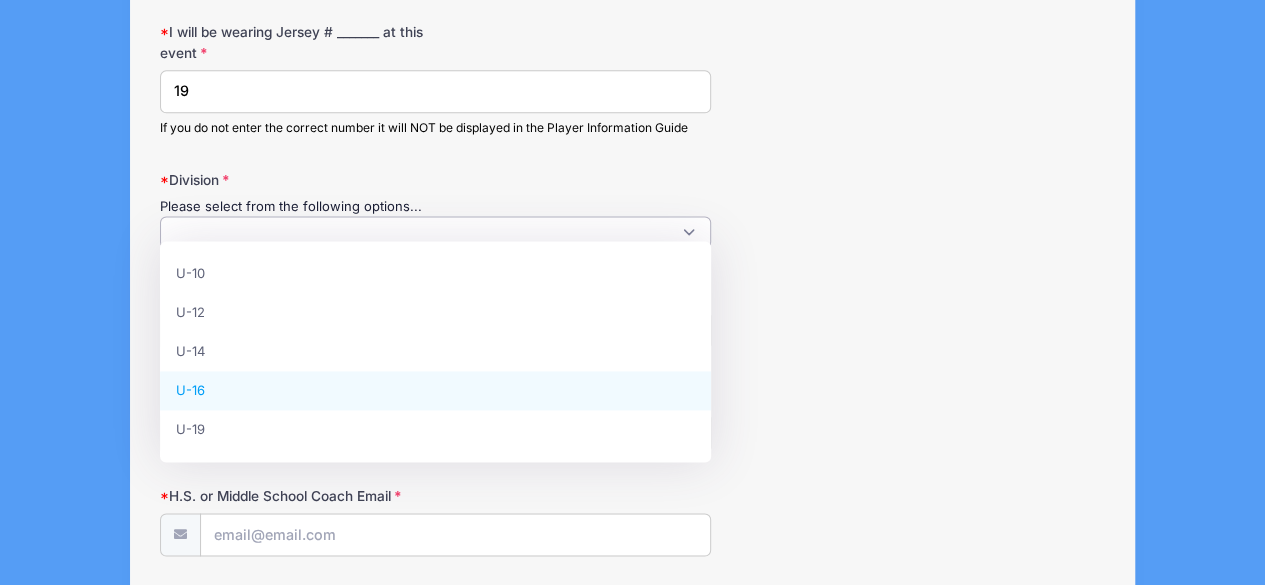 select on "U-16" 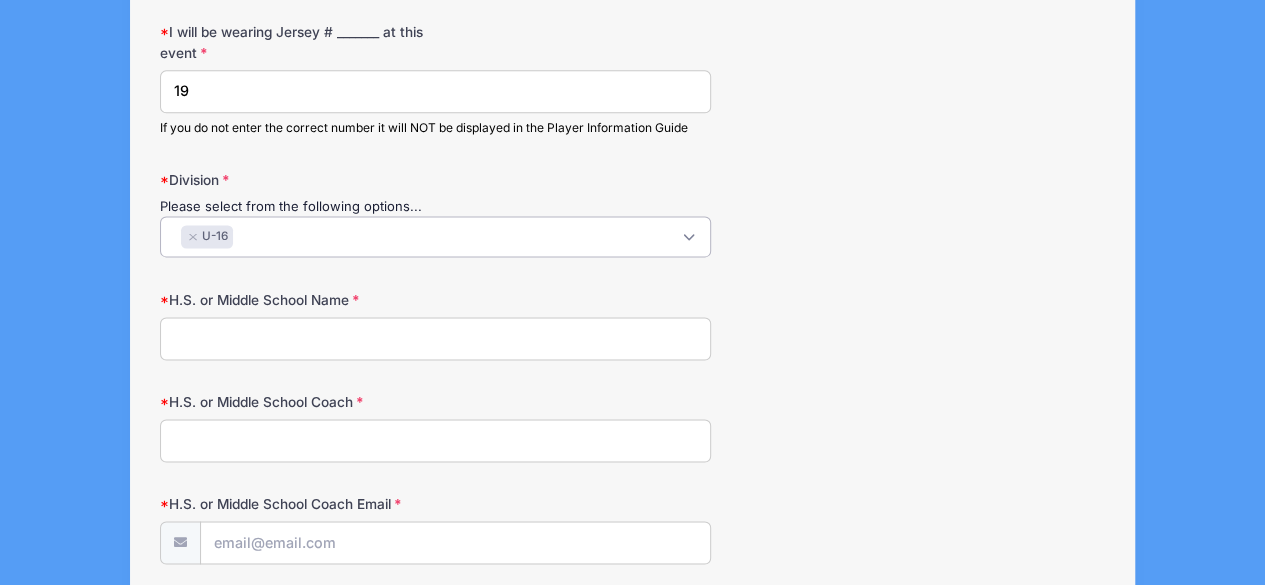 scroll, scrollTop: 55, scrollLeft: 0, axis: vertical 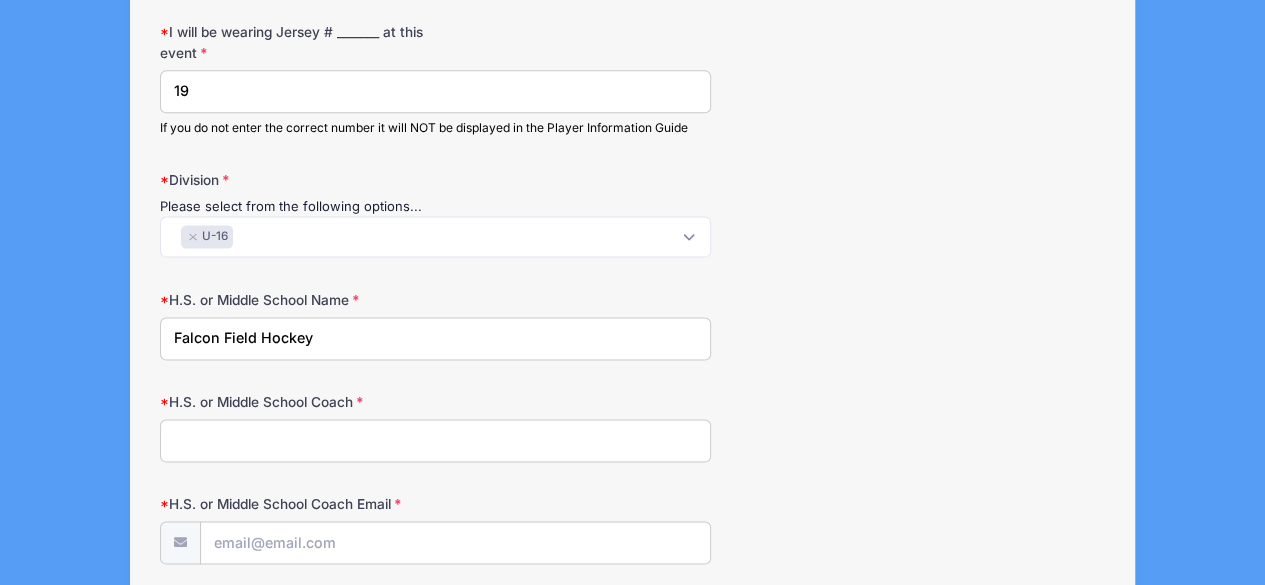 type on "Falcon Field Hockey" 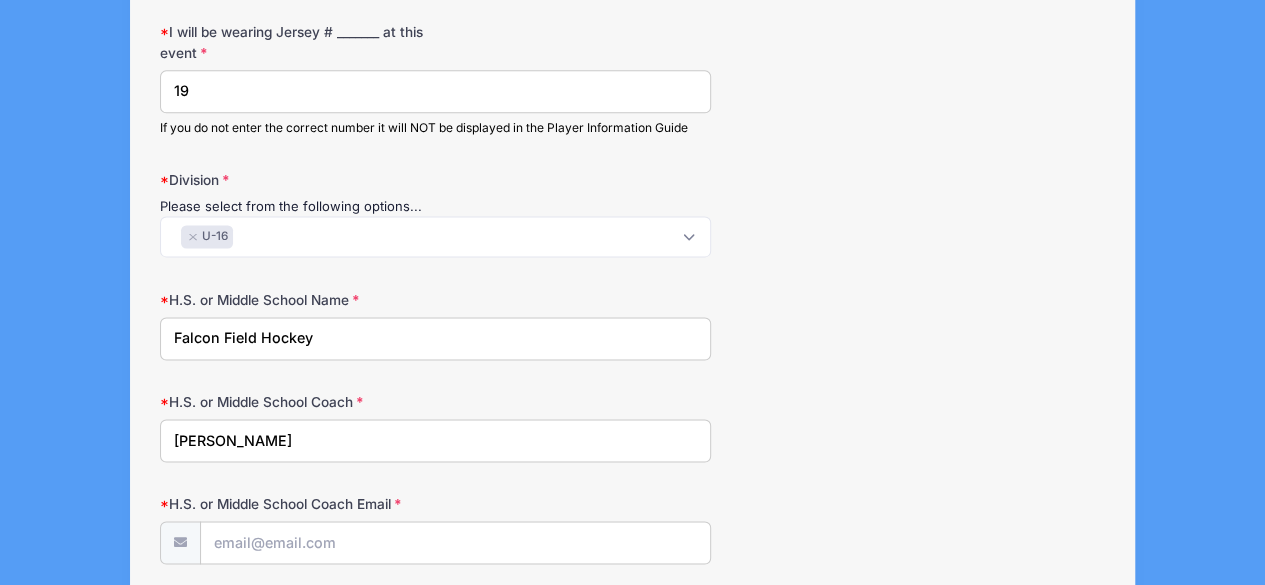 type on "[PERSON_NAME]" 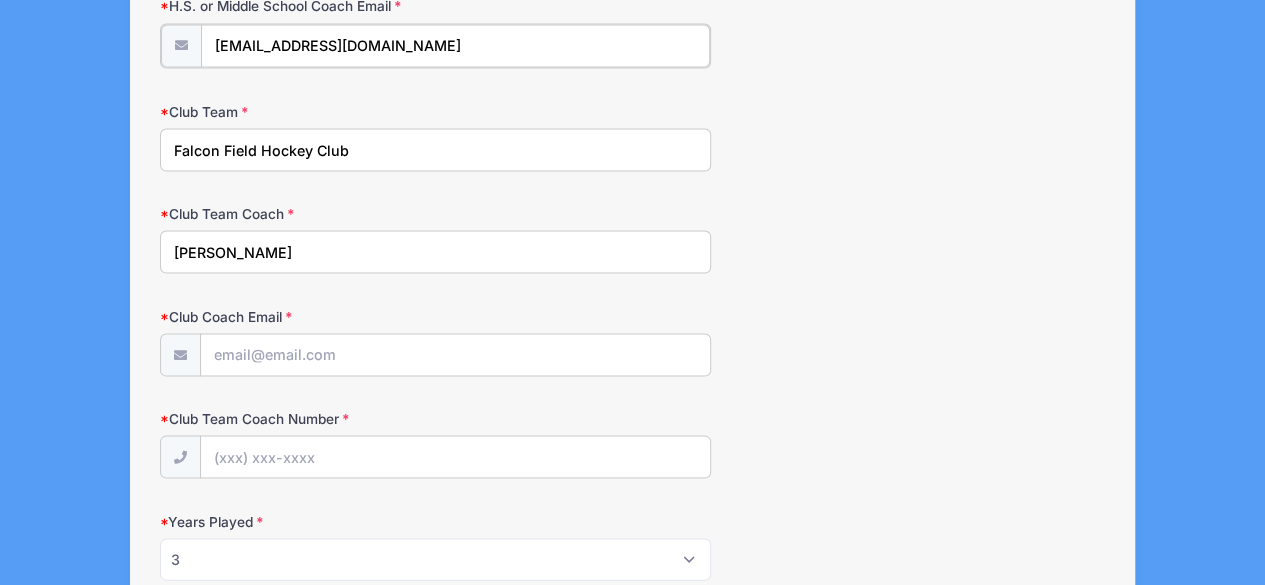 scroll, scrollTop: 1800, scrollLeft: 0, axis: vertical 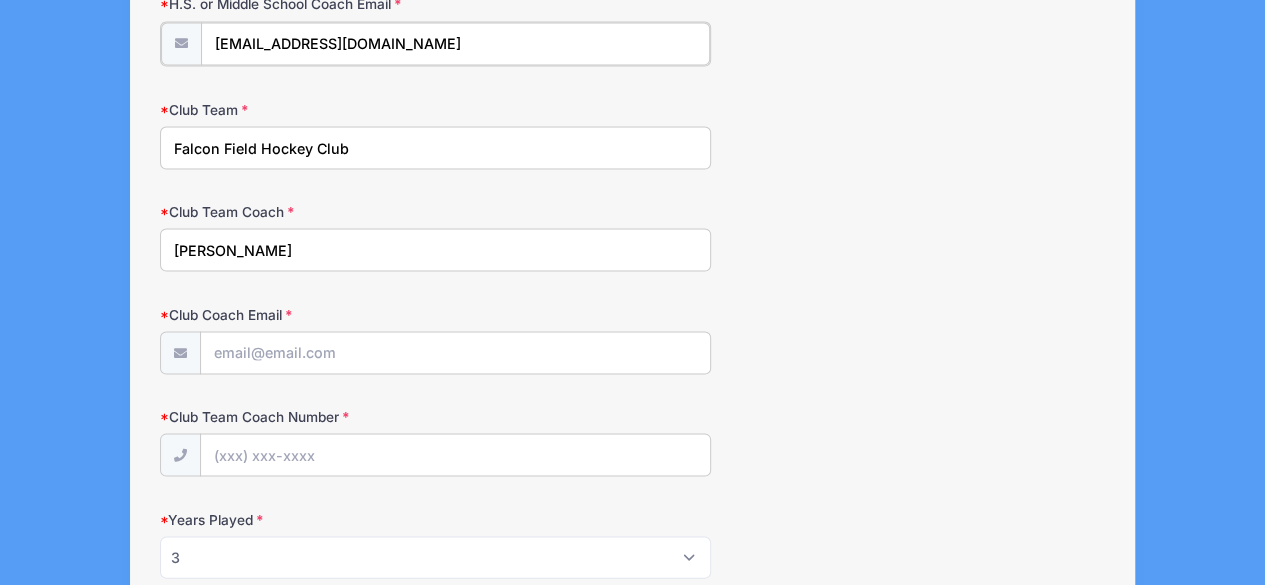 drag, startPoint x: 422, startPoint y: 35, endPoint x: 182, endPoint y: 24, distance: 240.25195 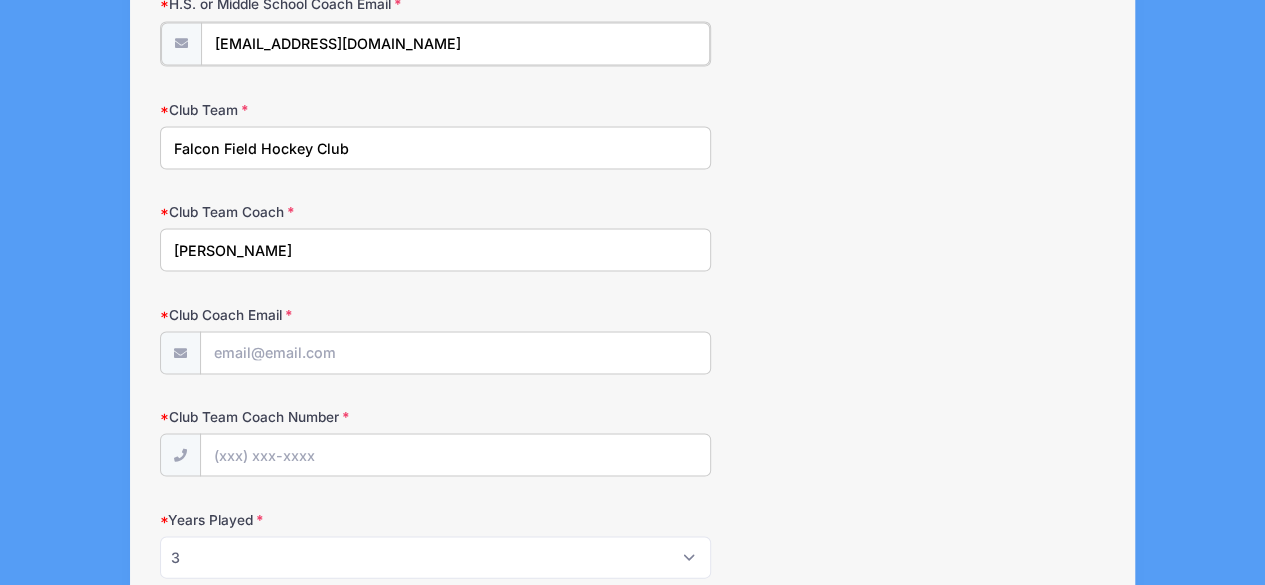 type on "[EMAIL_ADDRESS][DOMAIN_NAME]" 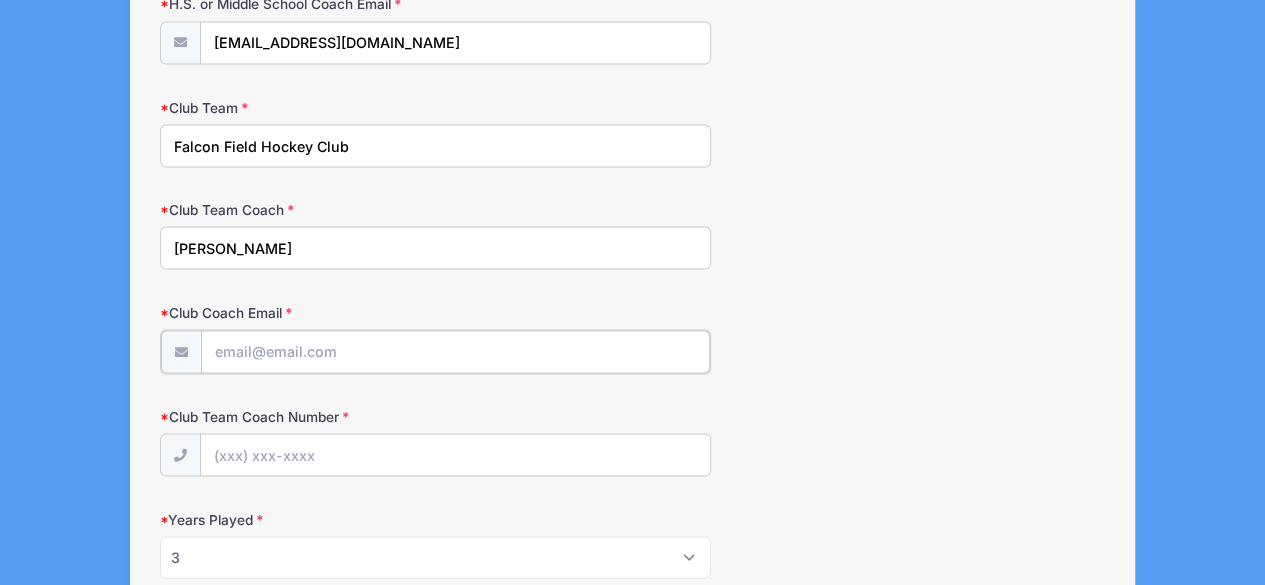 click on "Club Coach Email" at bounding box center (456, 351) 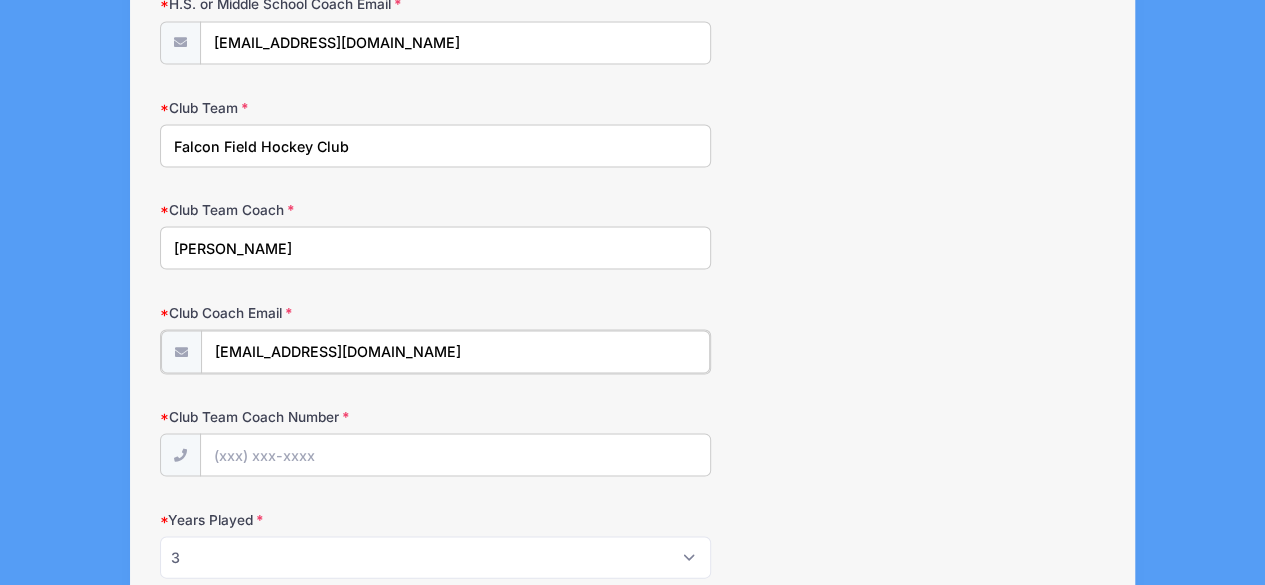 type on "[EMAIL_ADDRESS][DOMAIN_NAME]" 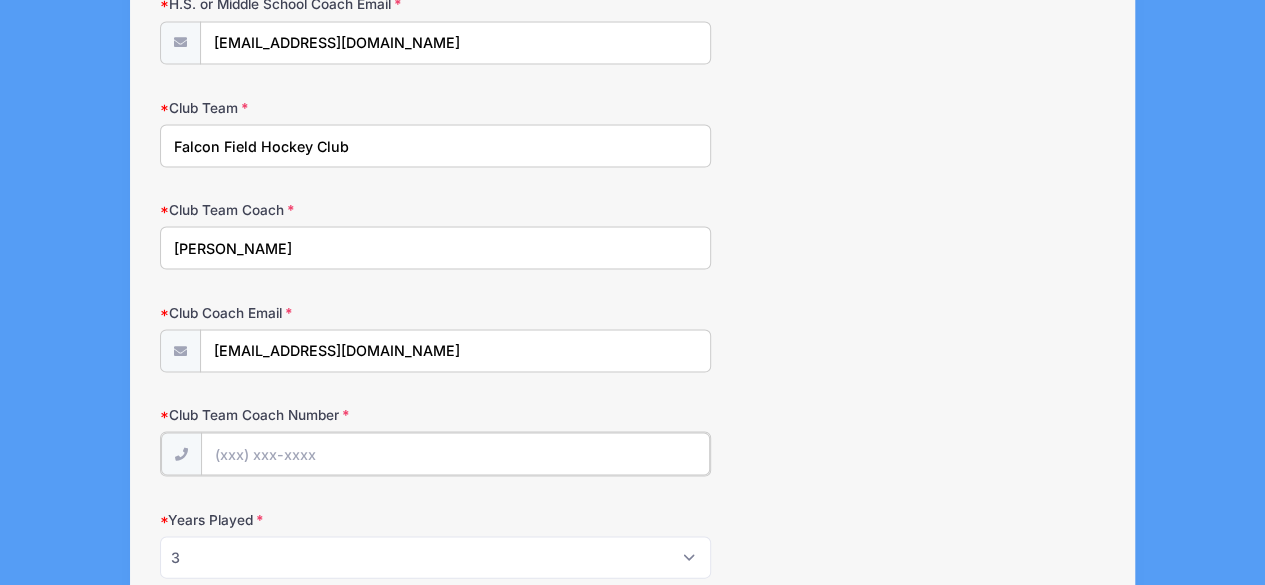 click on "Club Team Coach Number" at bounding box center [456, 453] 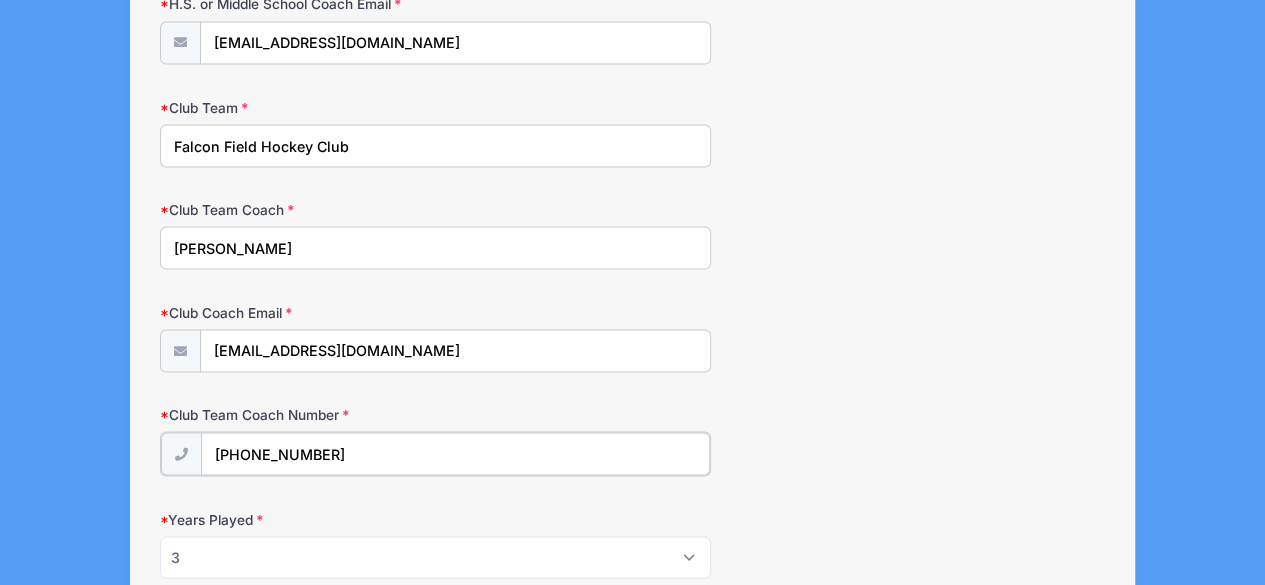 type on "[PHONE_NUMBER]" 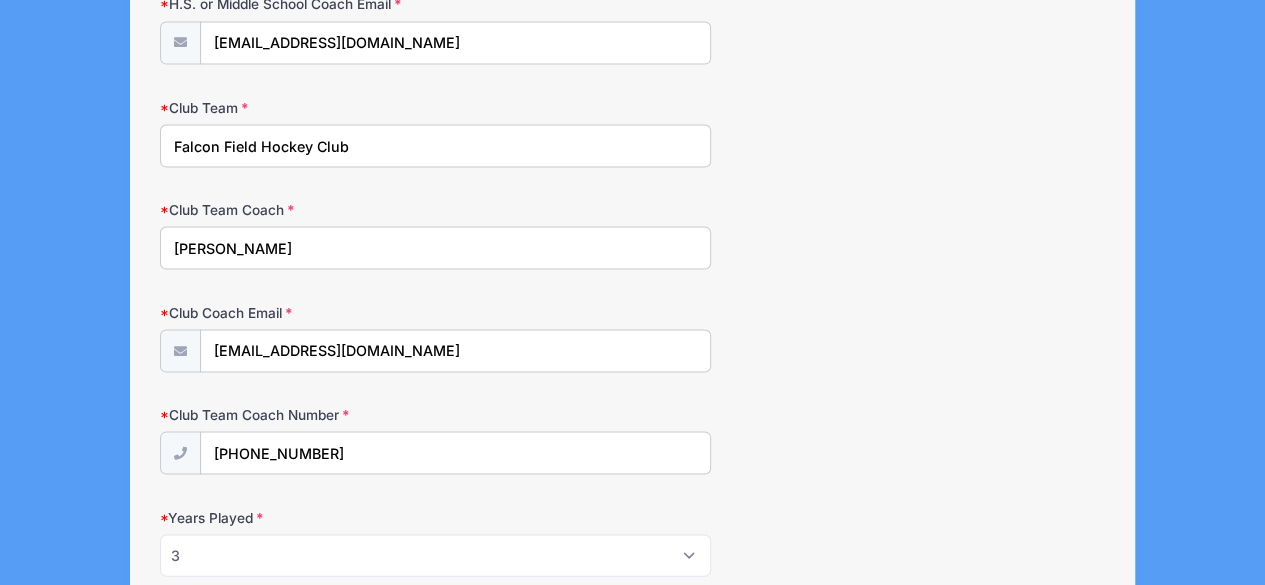 click on "Club Team Coach Number
[PHONE_NUMBER]" at bounding box center [633, 439] 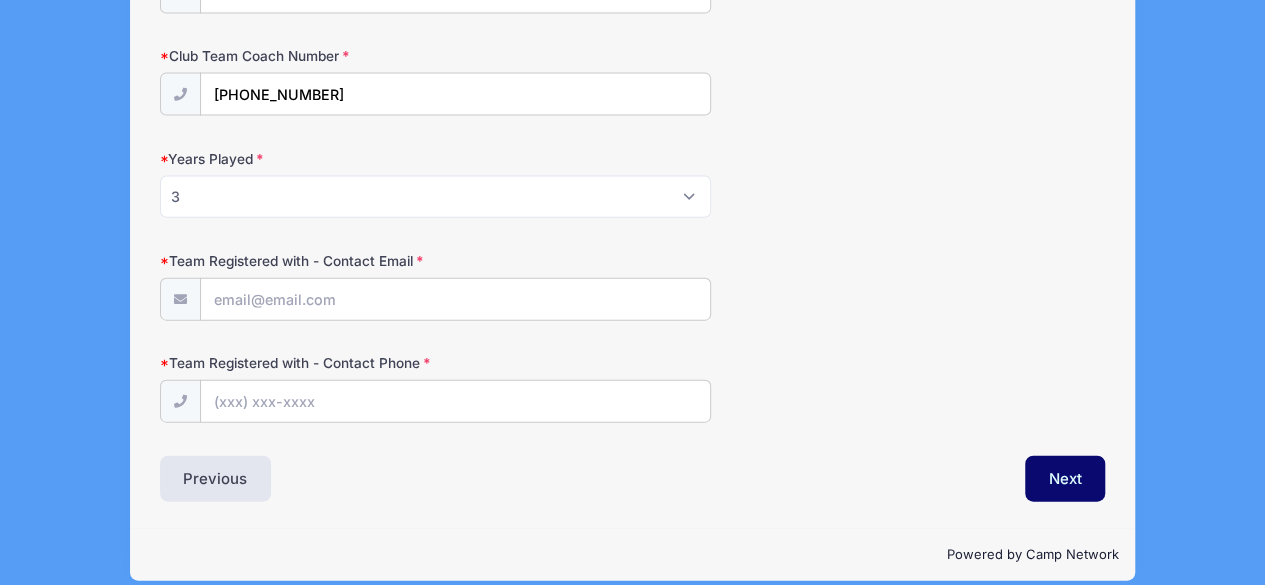 scroll, scrollTop: 2163, scrollLeft: 0, axis: vertical 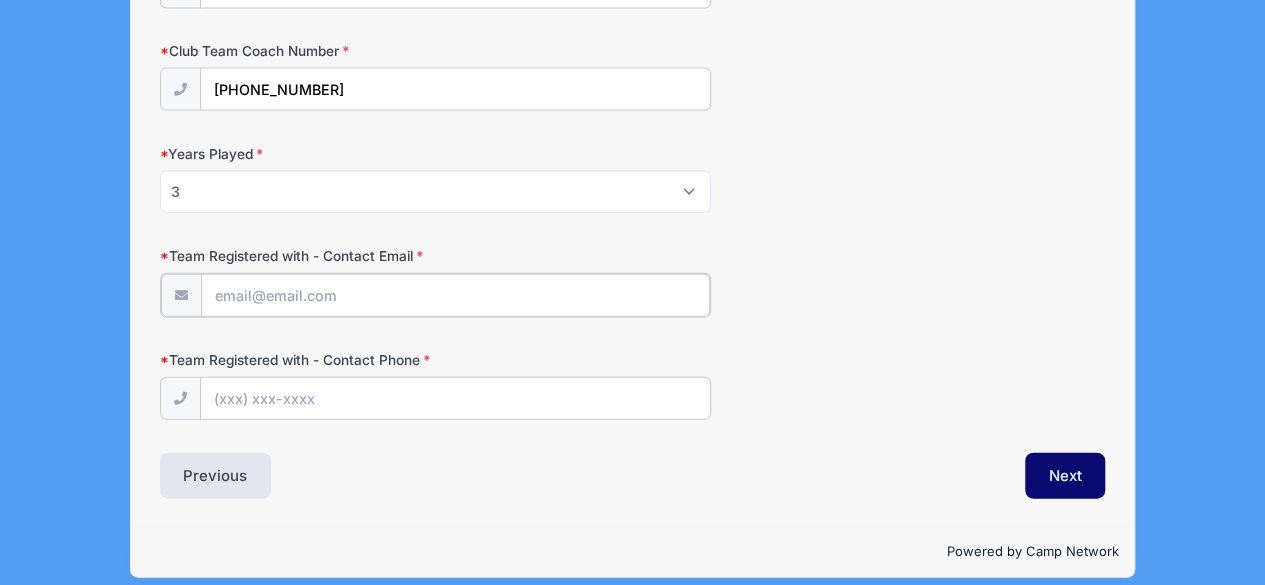 paste on "[EMAIL_ADDRESS][DOMAIN_NAME]" 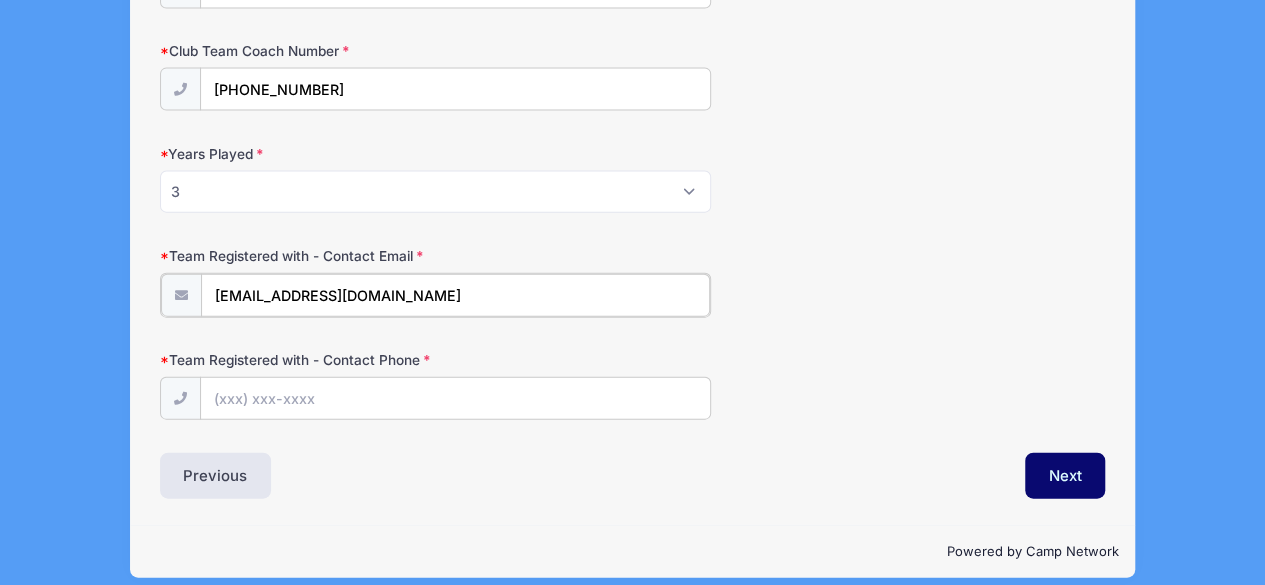 type on "[EMAIL_ADDRESS][DOMAIN_NAME]" 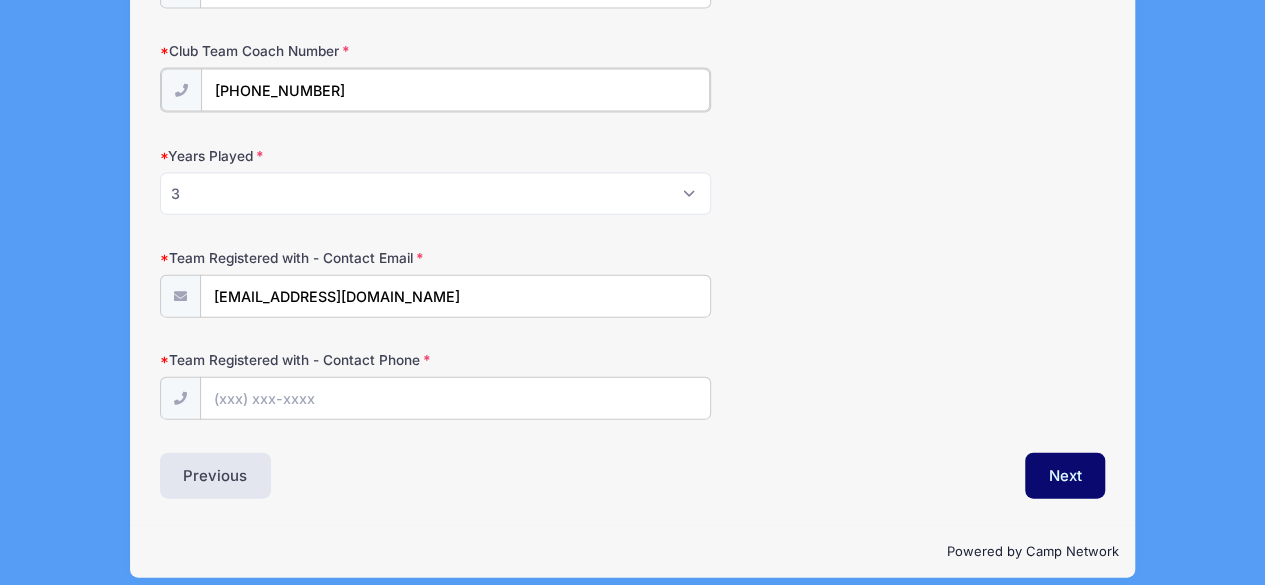 drag, startPoint x: 322, startPoint y: 76, endPoint x: 182, endPoint y: 71, distance: 140.08926 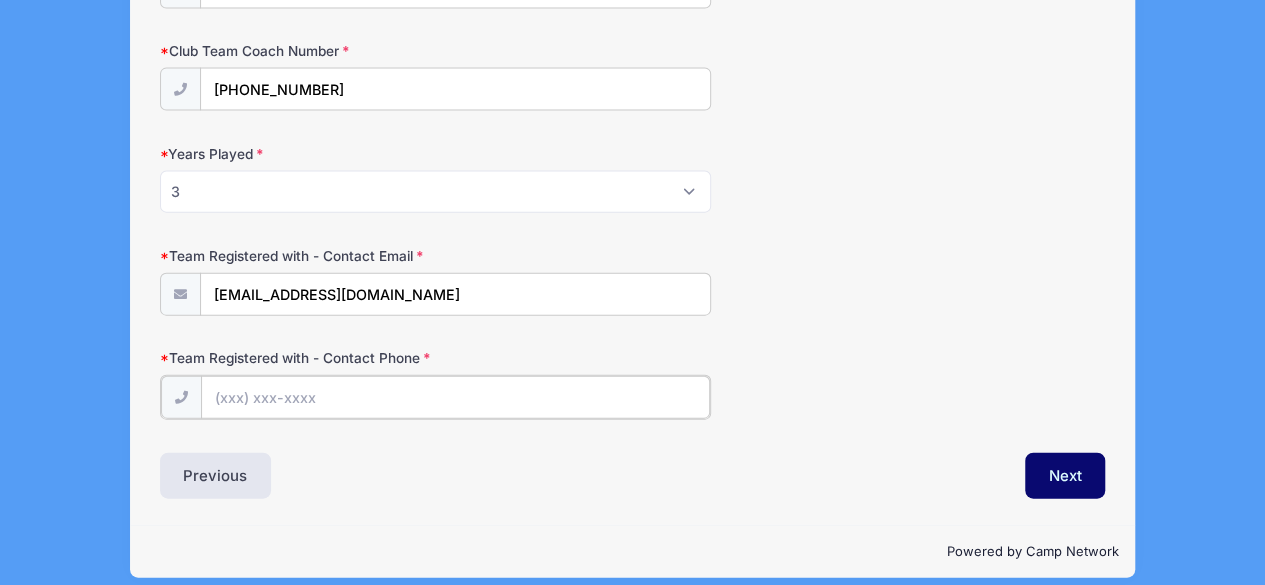 click on "Team Registered with - Contact Phone" at bounding box center (456, 397) 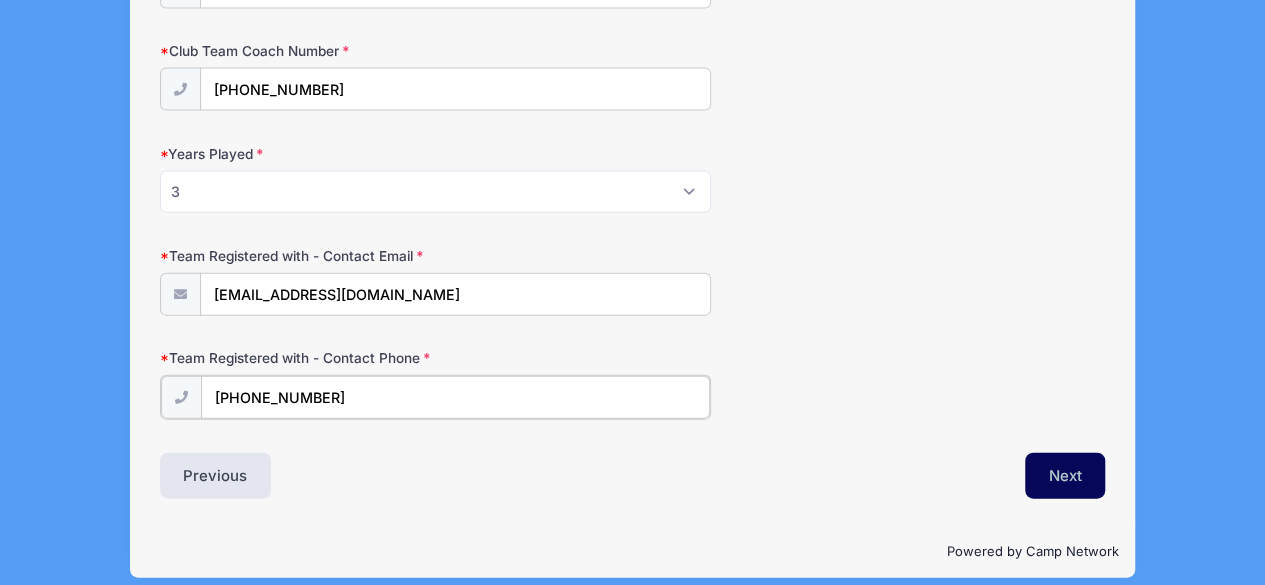 type on "[PHONE_NUMBER]" 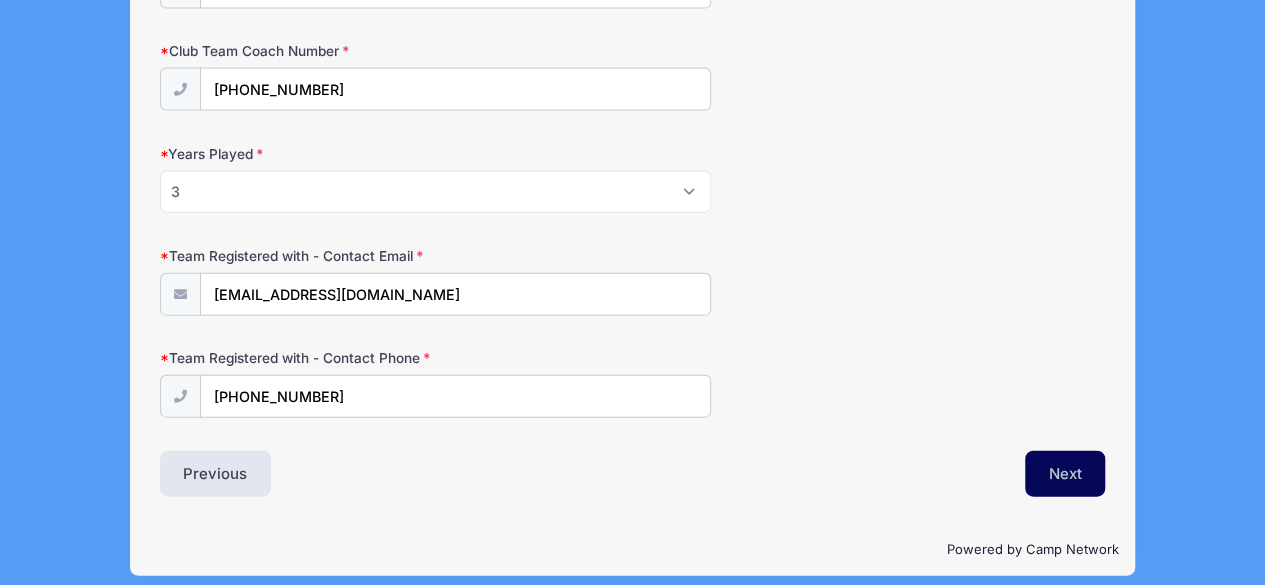 click on "Next" at bounding box center (1065, 474) 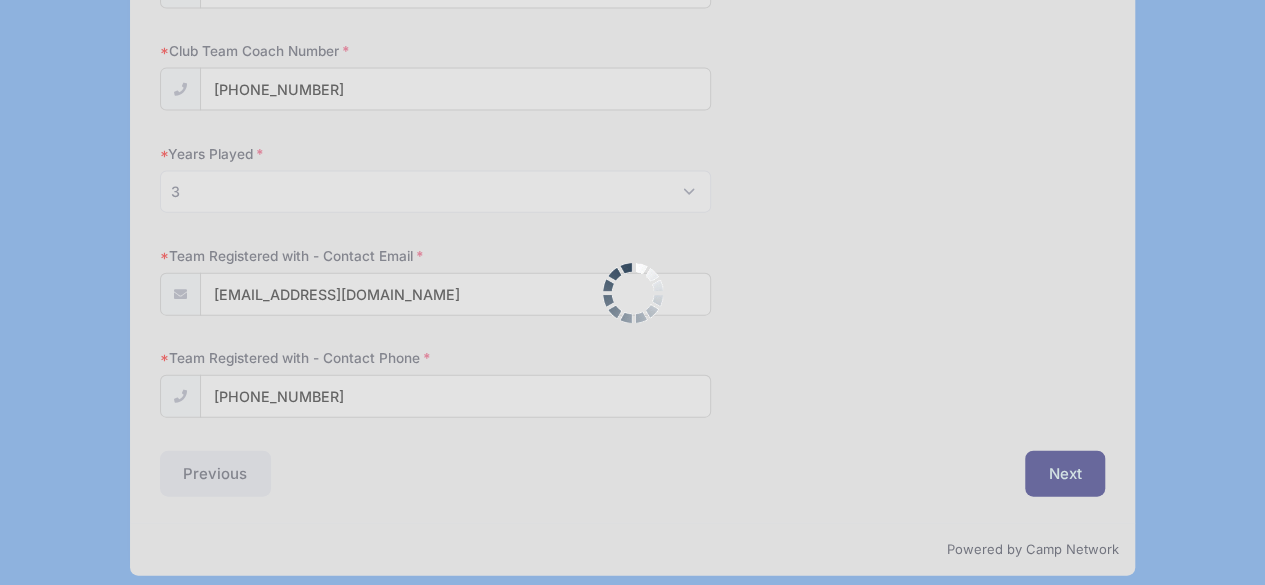 scroll, scrollTop: 199, scrollLeft: 0, axis: vertical 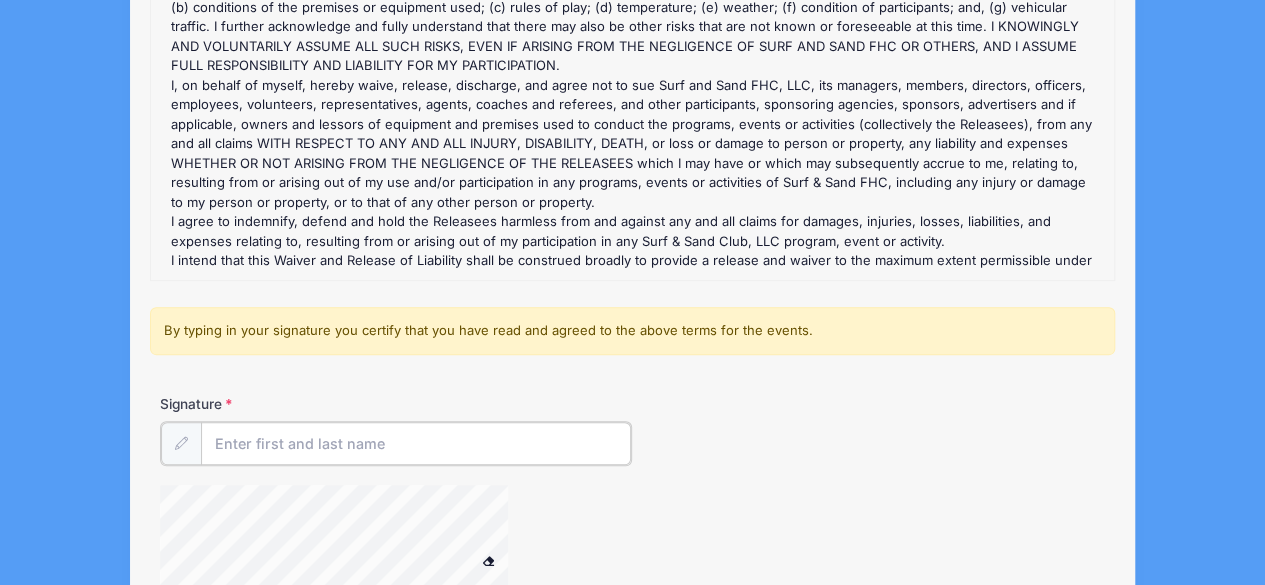 click on "Signature" at bounding box center (416, 443) 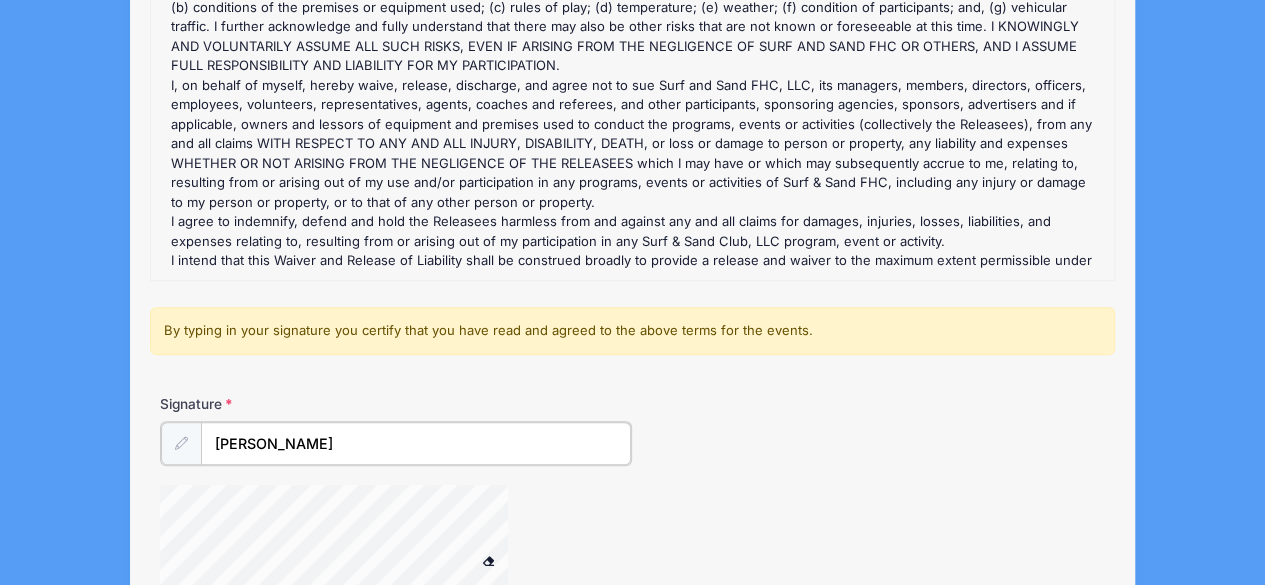 type on "[PERSON_NAME]" 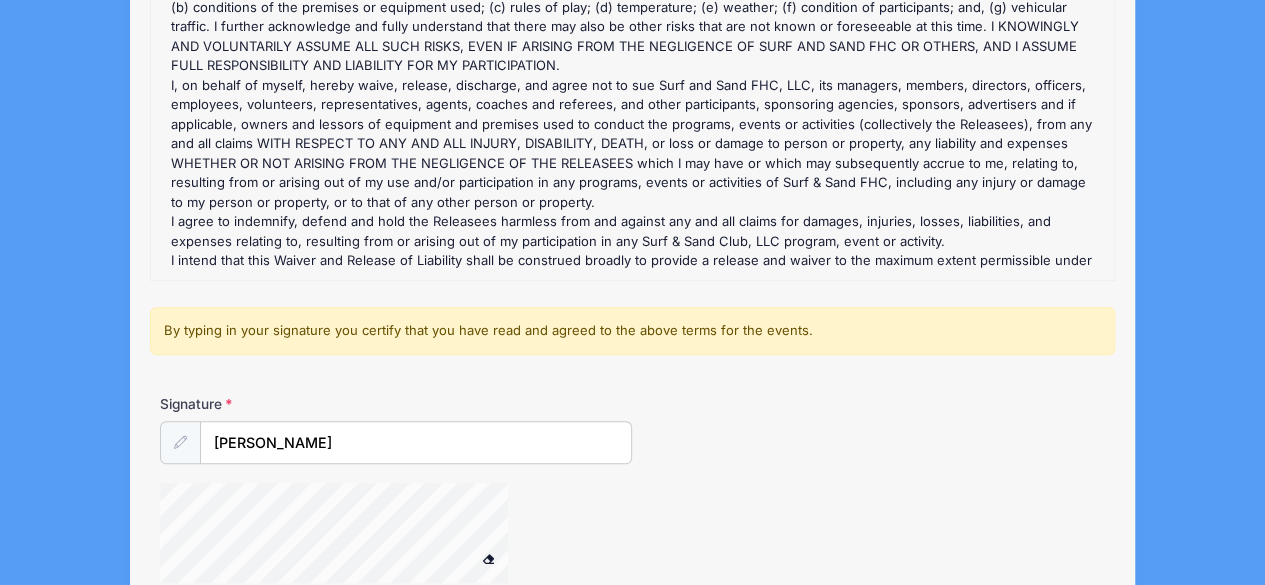 click on "Surf & Sand Summer Showcase ([DATE]) Refund Policy :
All registration fees are non-refundable unless the activity is prohibited based on local, state, and federal guidelines. We reserve the right to adjust practice sessions due to unforeseen issues related to facility, weather, or other factors.
In the case of excessive canceled events due to weather, or any other circumstances causing a reduction in the number of games, training sessions, or reduction in activities, there will be no refund or credit for those not completed.
IN WITNESS WHEREOF, Participant has read and voluntarily e-signed this Release, and further agrees that no or representations, statements, or inducements apart from the foregoing written agreement have been made.
I ACKNOWLEDGE THAT I HAVE READ THIS WAIVER AND RELEASE OF LIABILITY AND I FULLY UNDERSTAND ITS TERMS AND CONDITIONS.
Surf & Sand Summer Showcase ([DATE]) Waiver(s) :
CODE OF CONDUCT" at bounding box center [633, 280] 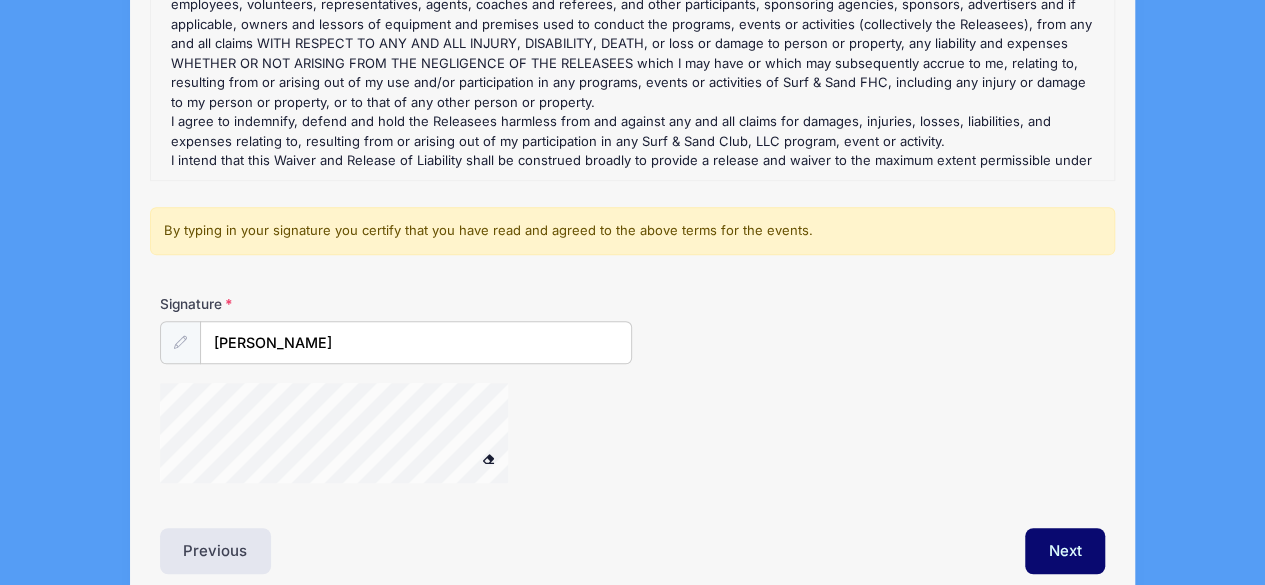 scroll, scrollTop: 490, scrollLeft: 0, axis: vertical 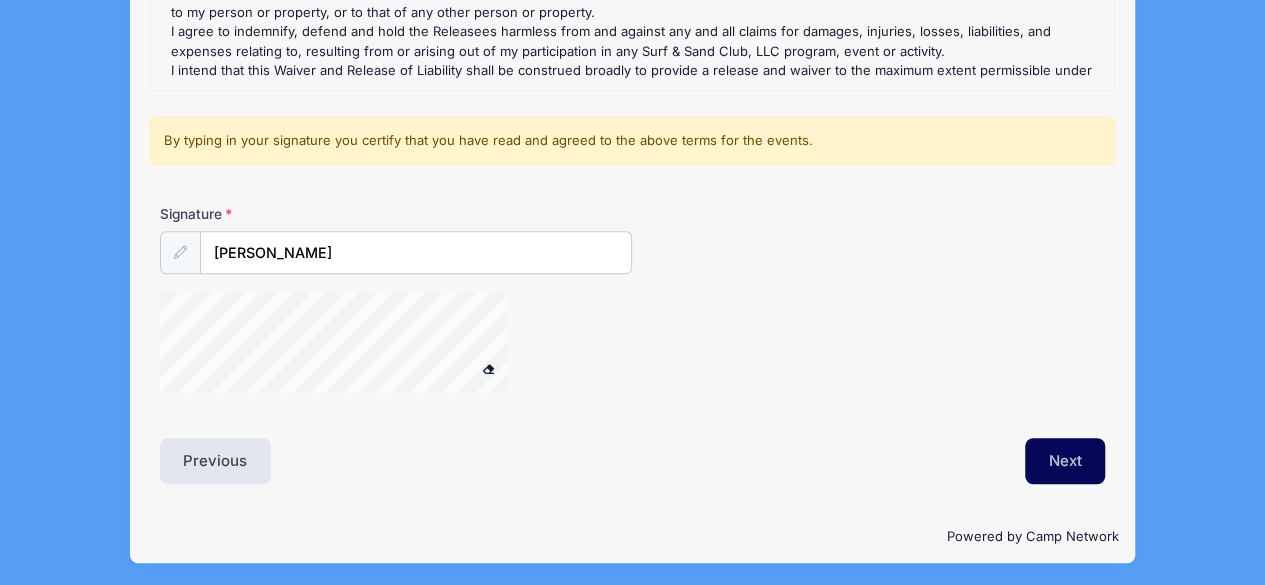 click on "Next" at bounding box center [1065, 461] 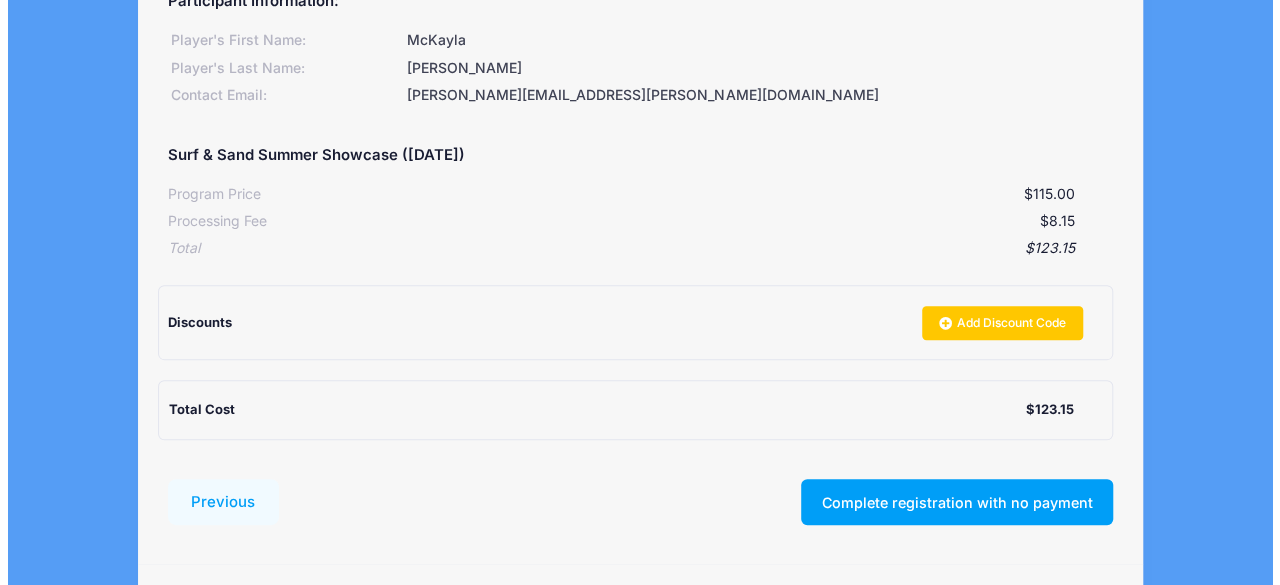 scroll, scrollTop: 335, scrollLeft: 0, axis: vertical 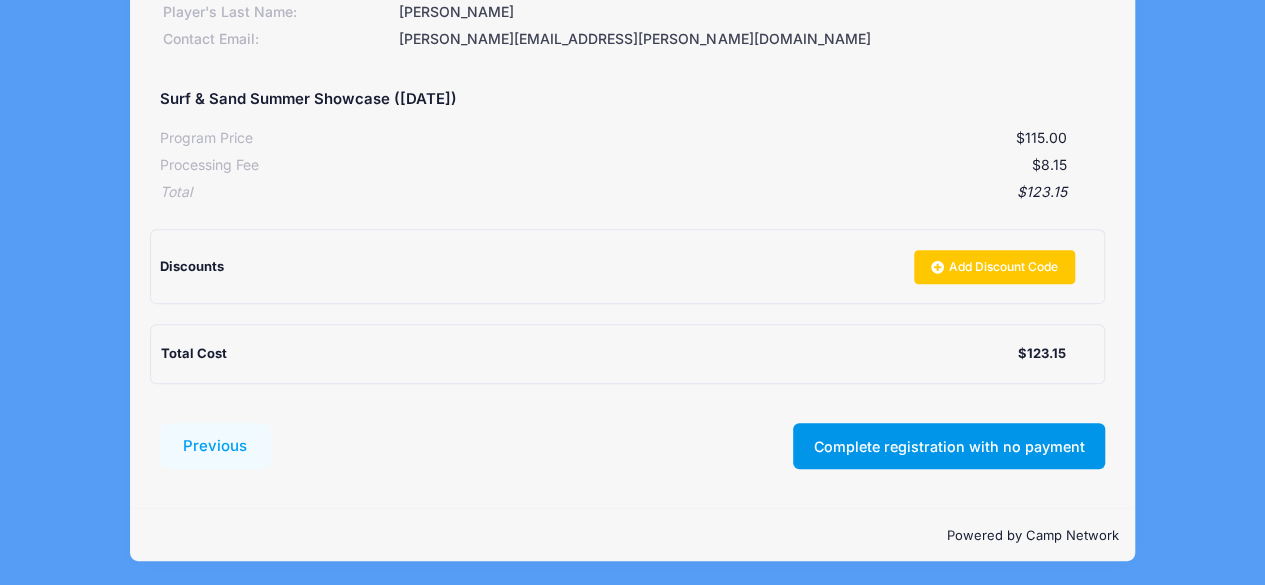 click on "Complete registration with no payment" at bounding box center (949, 446) 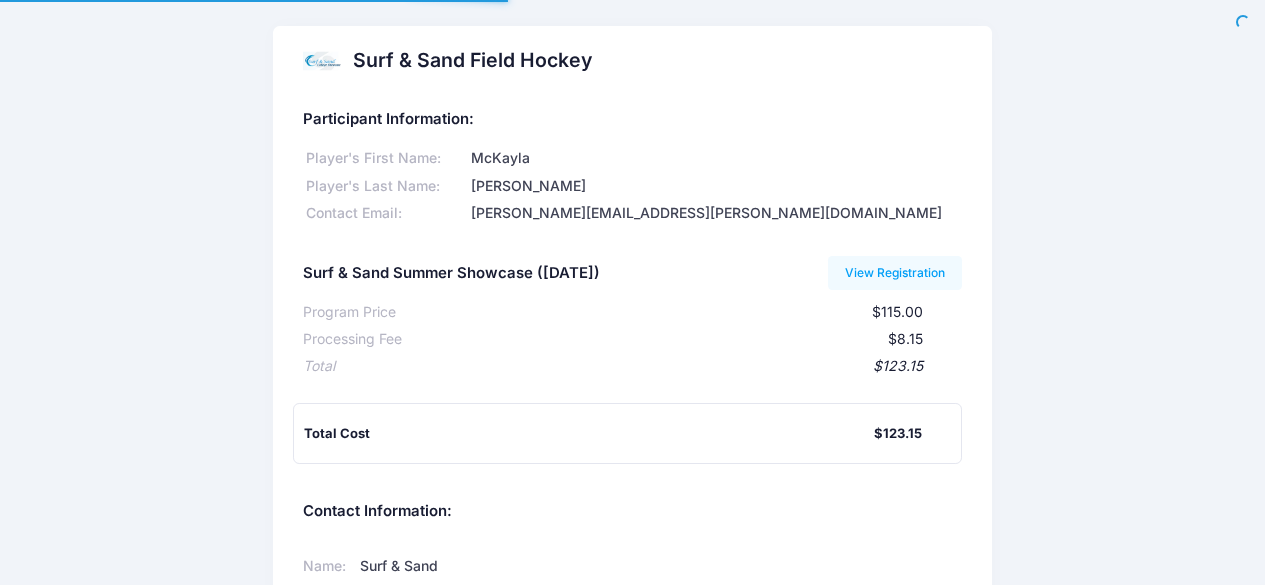 scroll, scrollTop: 0, scrollLeft: 0, axis: both 